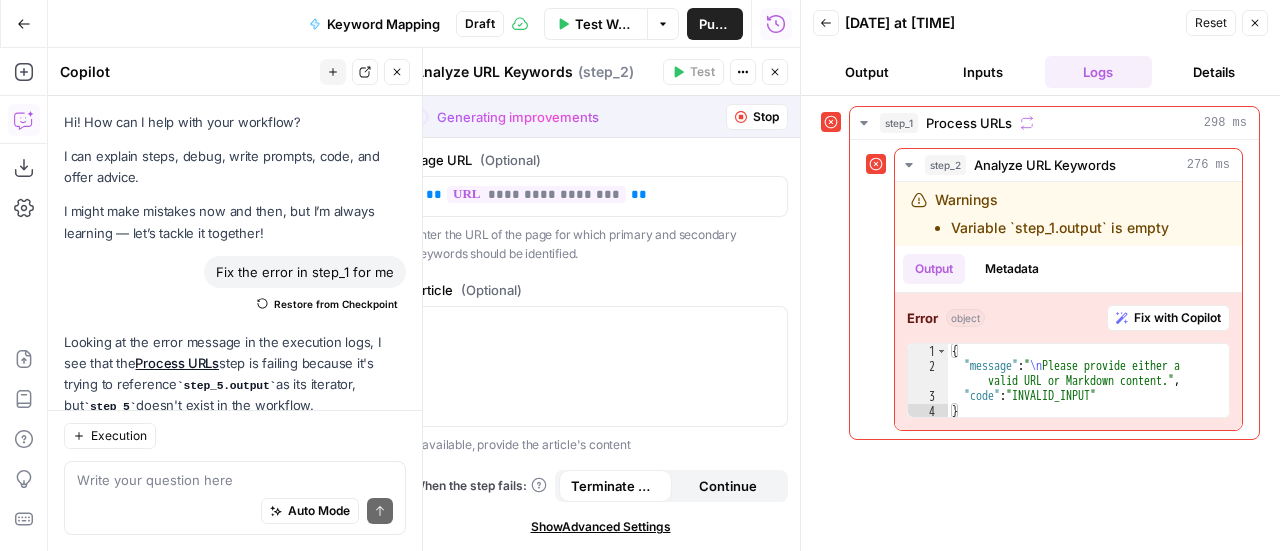 scroll, scrollTop: 0, scrollLeft: 0, axis: both 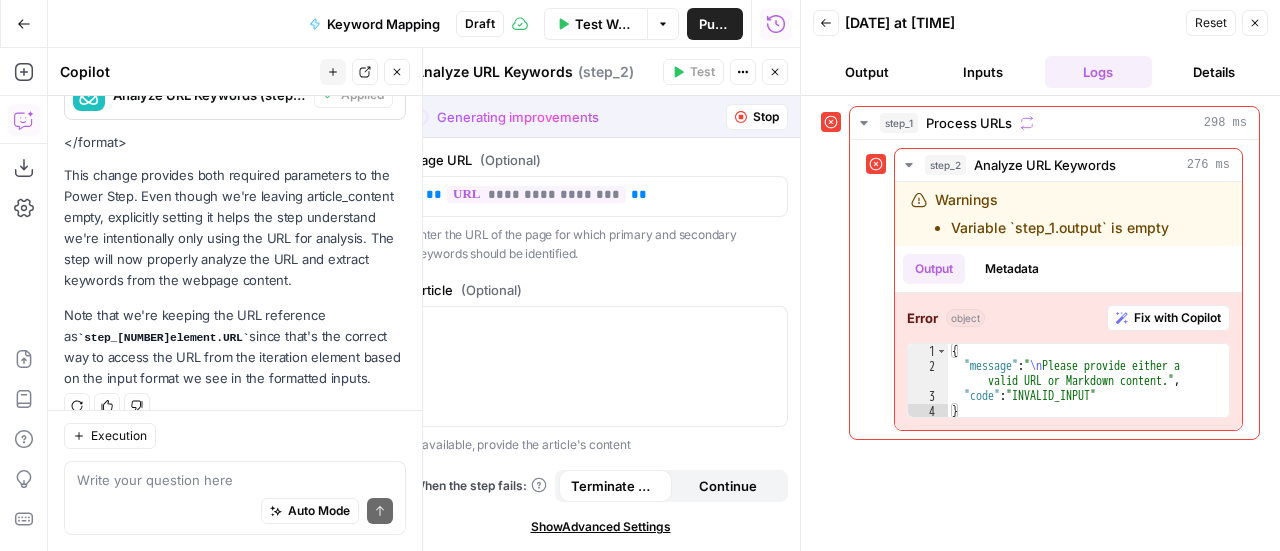 click 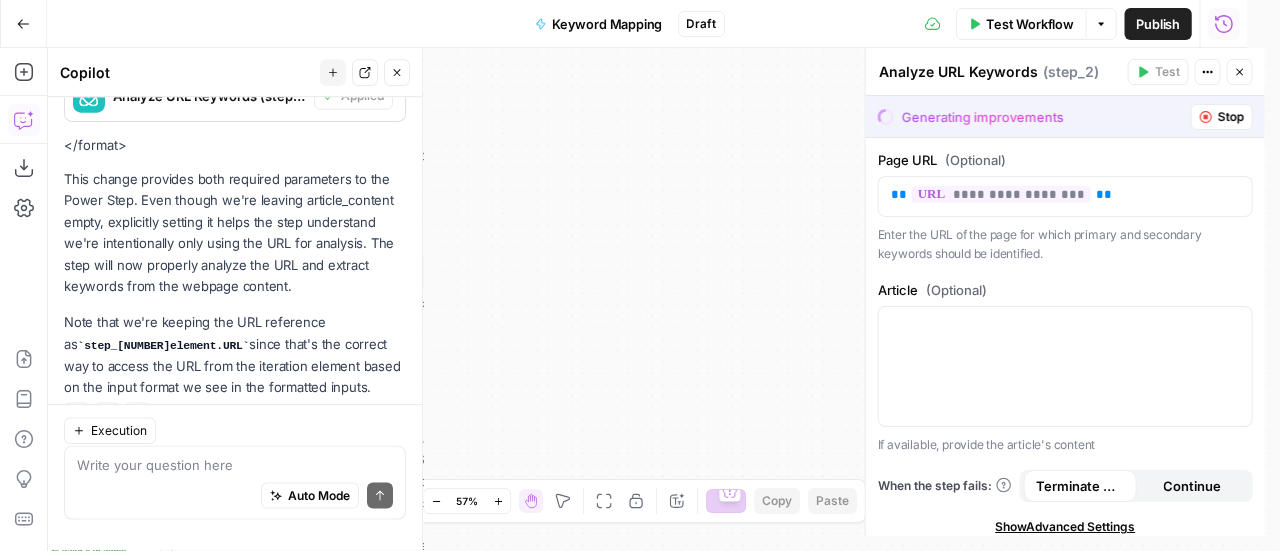 scroll, scrollTop: 1869, scrollLeft: 0, axis: vertical 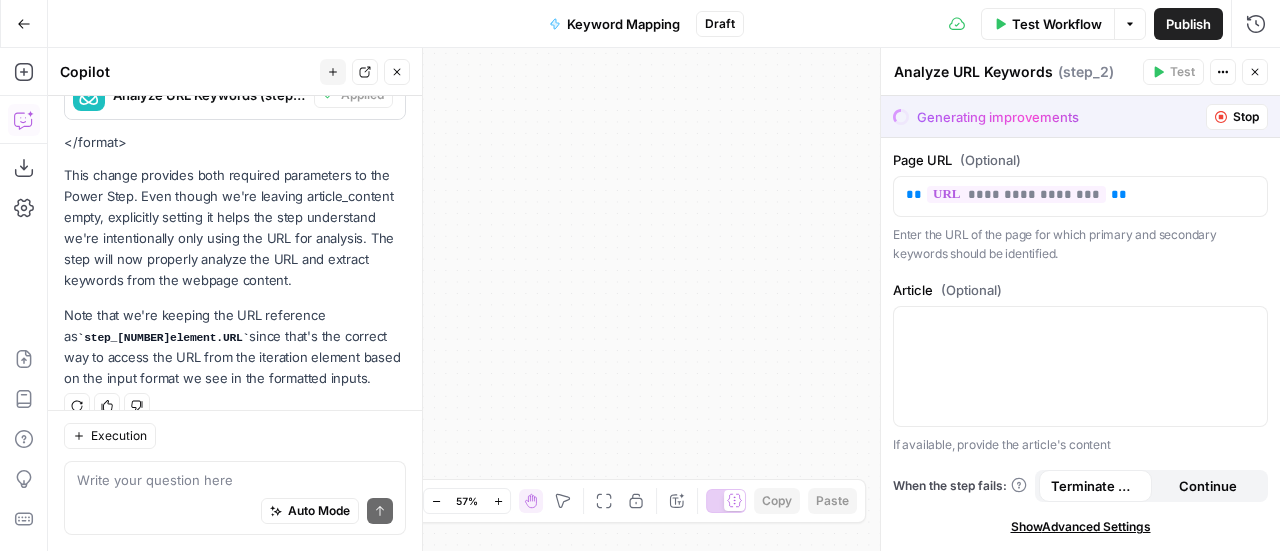 click 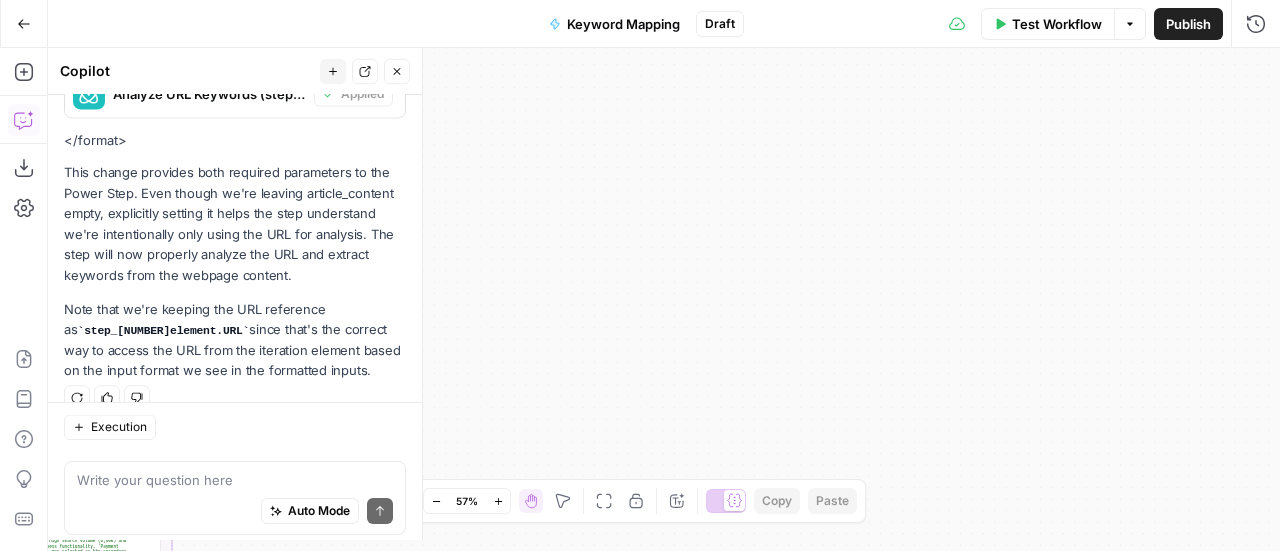 scroll, scrollTop: 1869, scrollLeft: 0, axis: vertical 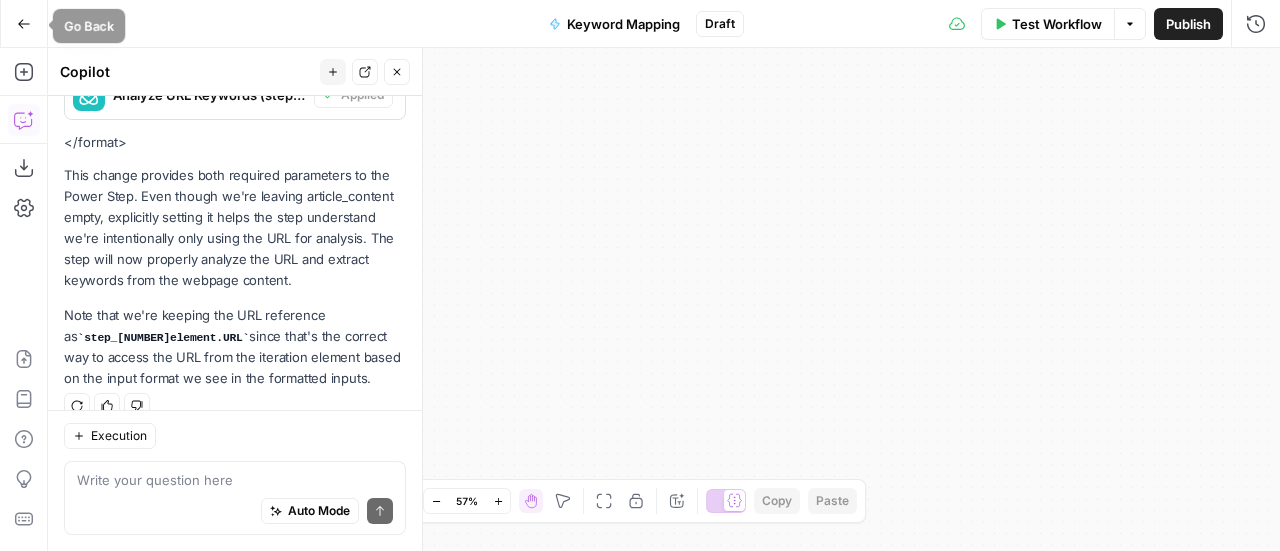 click 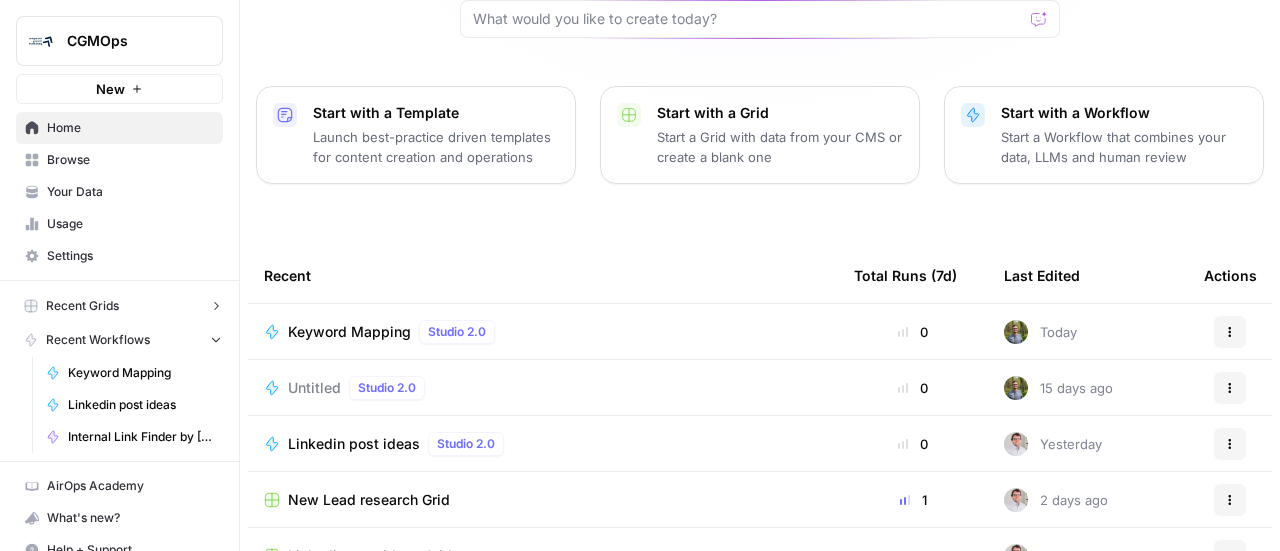 scroll, scrollTop: 200, scrollLeft: 0, axis: vertical 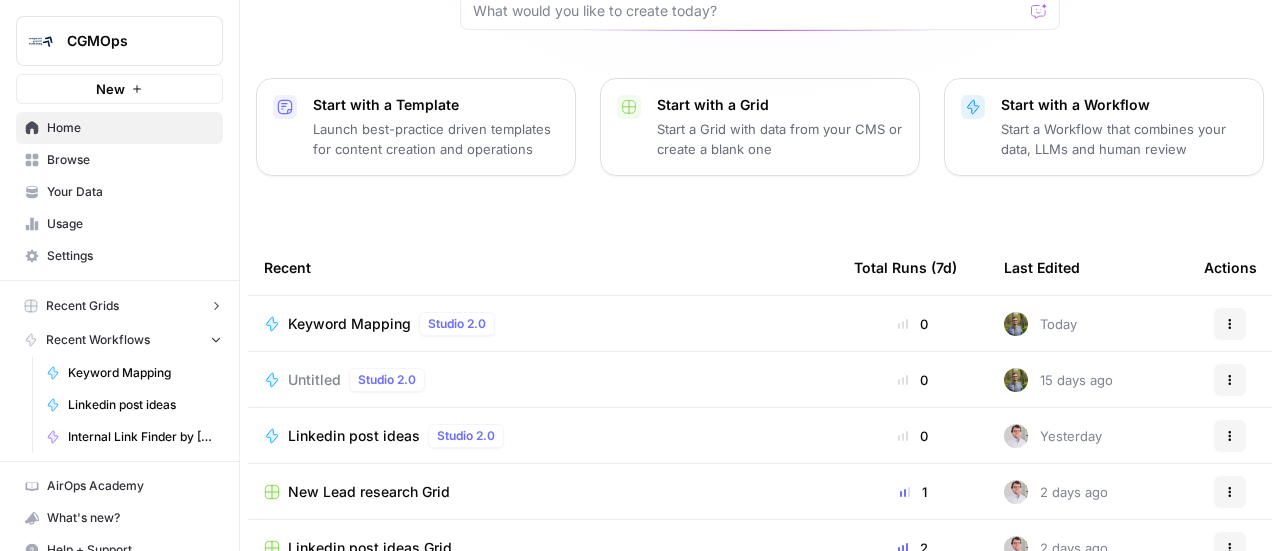 click 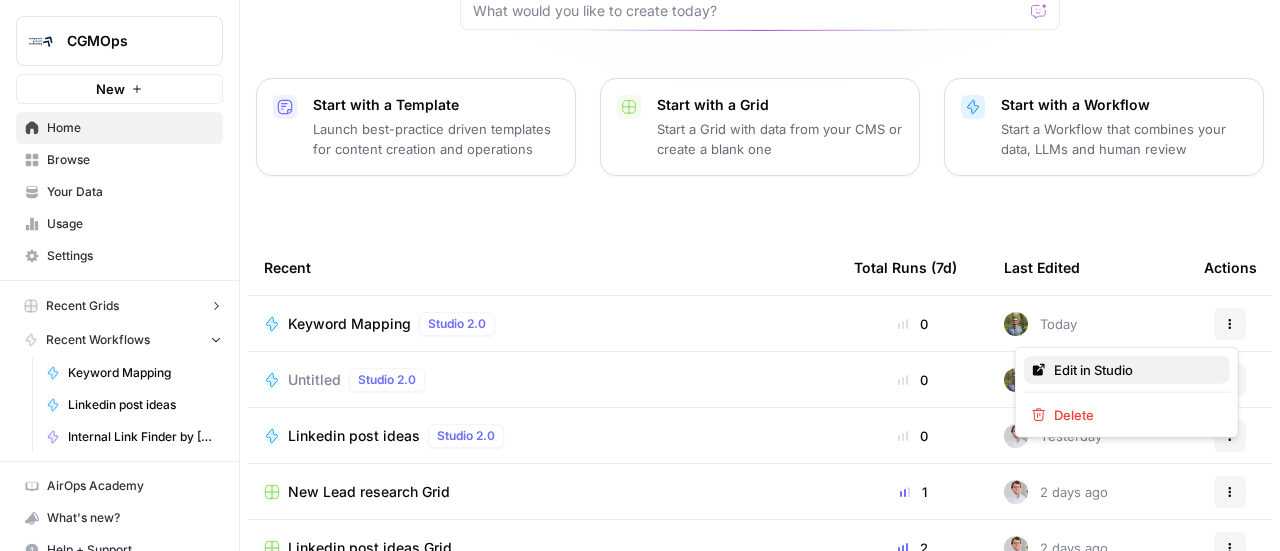 click on "Edit in Studio" at bounding box center (1134, 370) 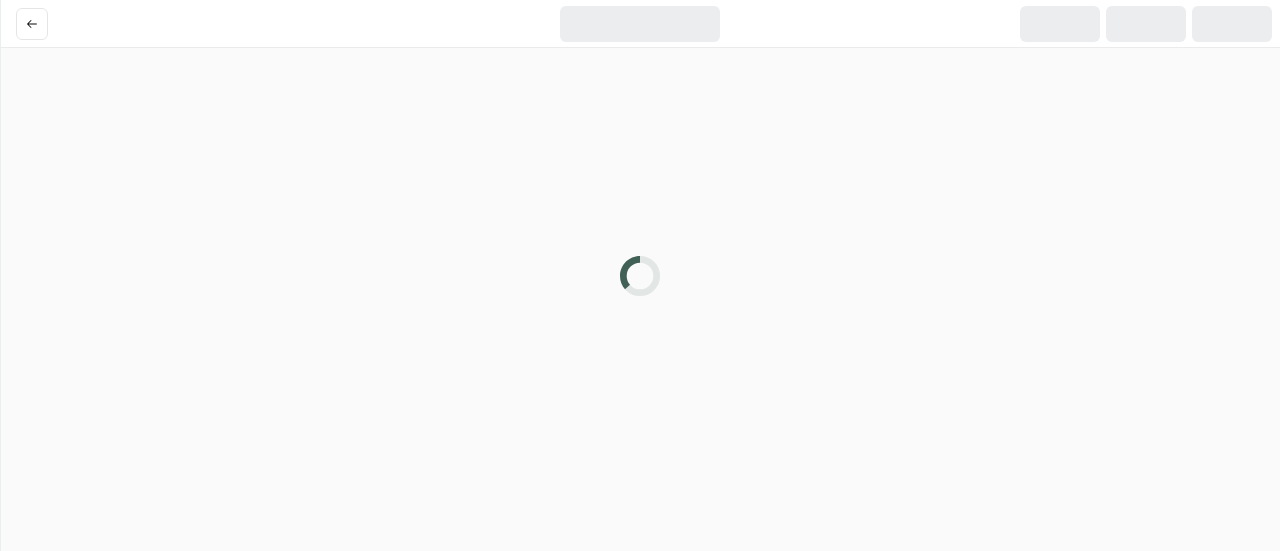 scroll, scrollTop: 0, scrollLeft: 0, axis: both 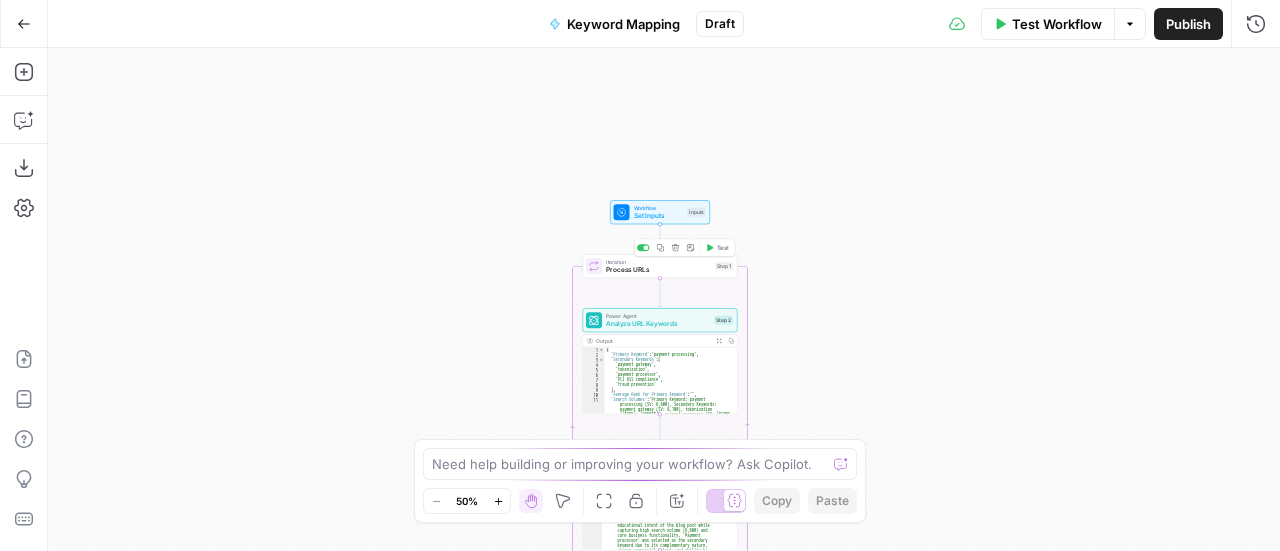 click on "Delete step" at bounding box center (675, 247) 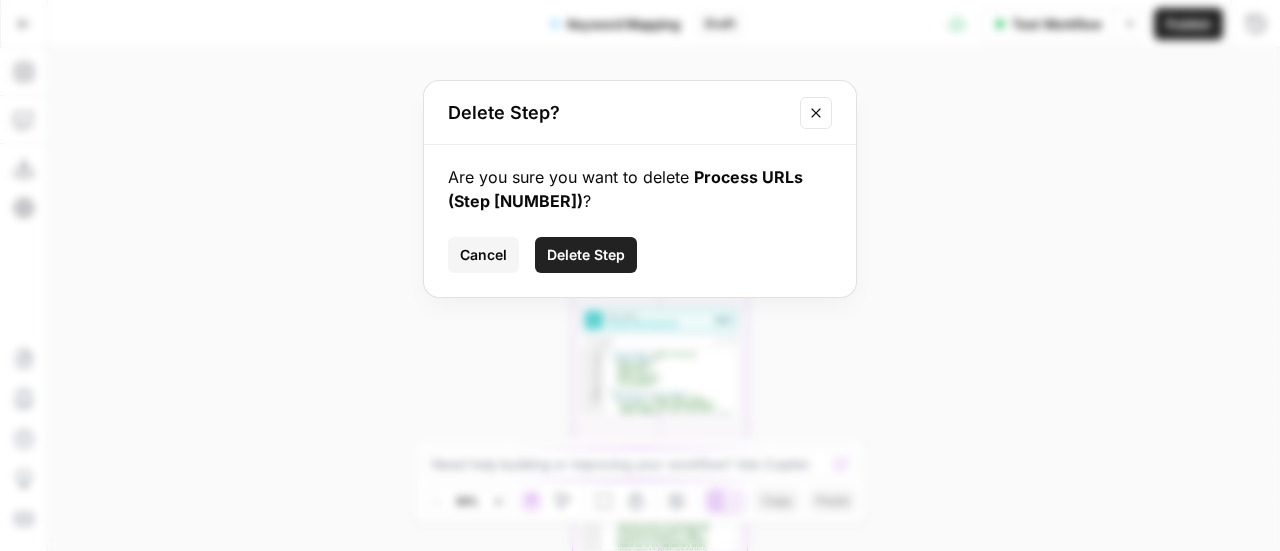 click on "Delete Step" at bounding box center (586, 255) 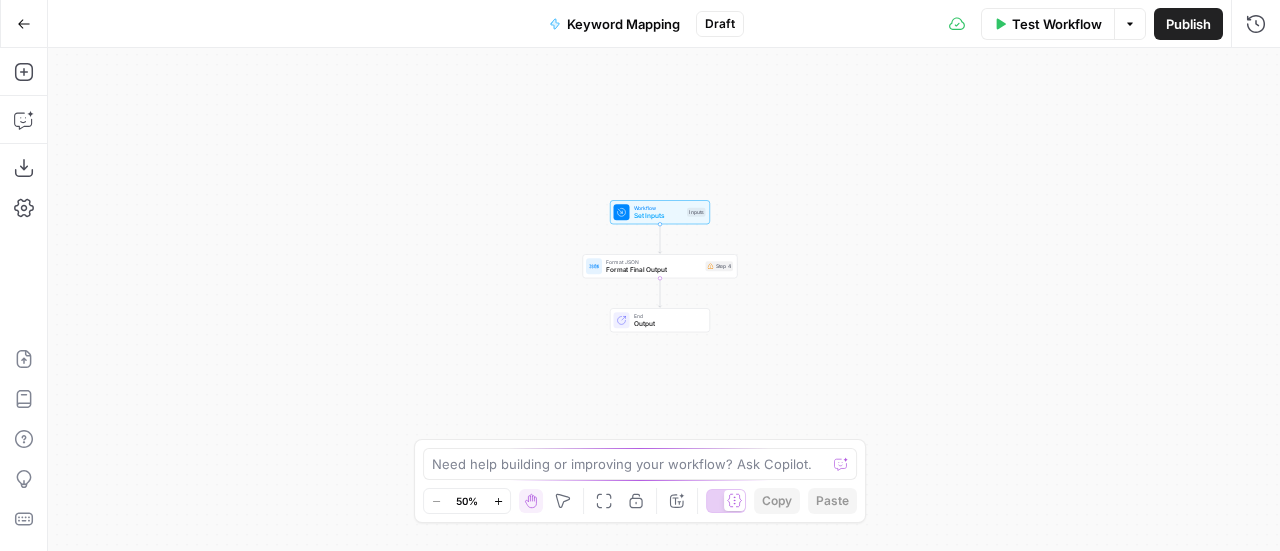 click on "Format Final Output" at bounding box center (654, 270) 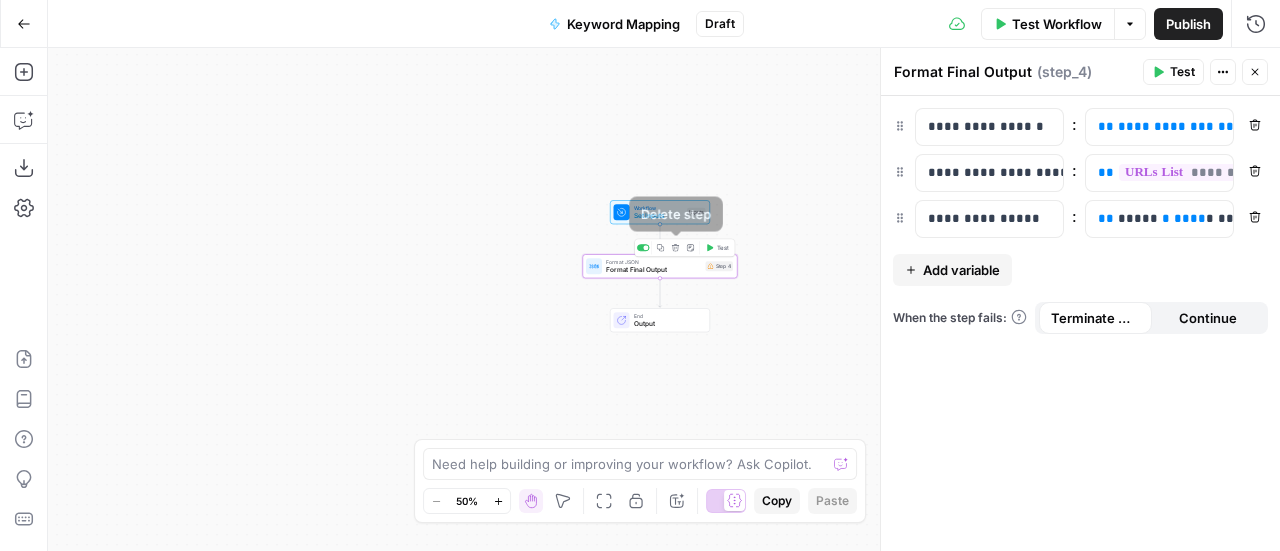 click on "Delete step" at bounding box center [675, 247] 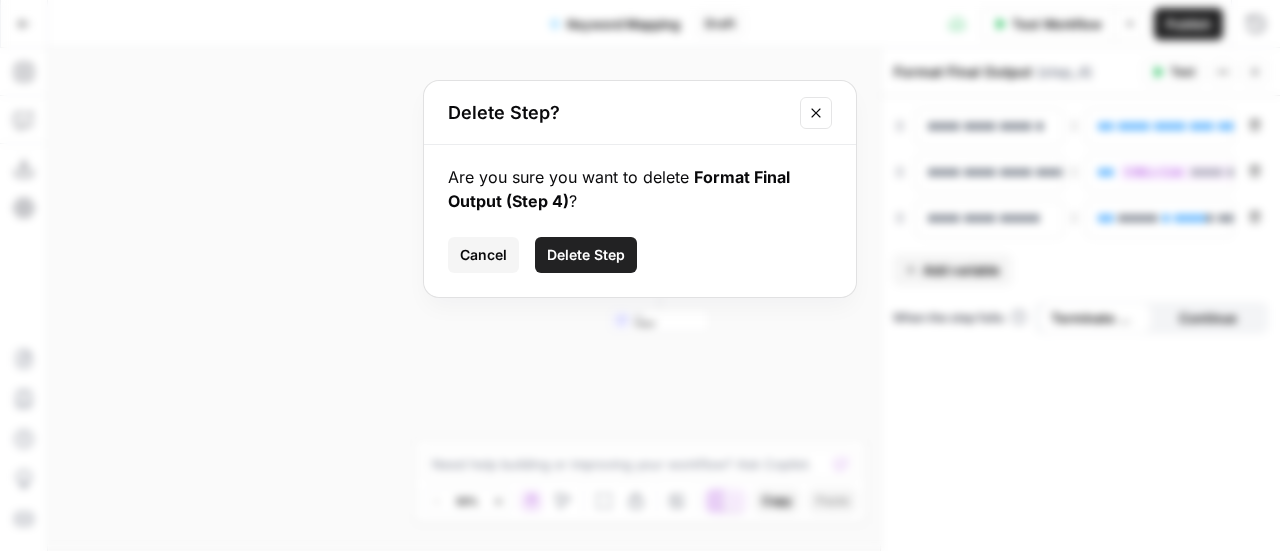 click on "Delete Step" at bounding box center [586, 255] 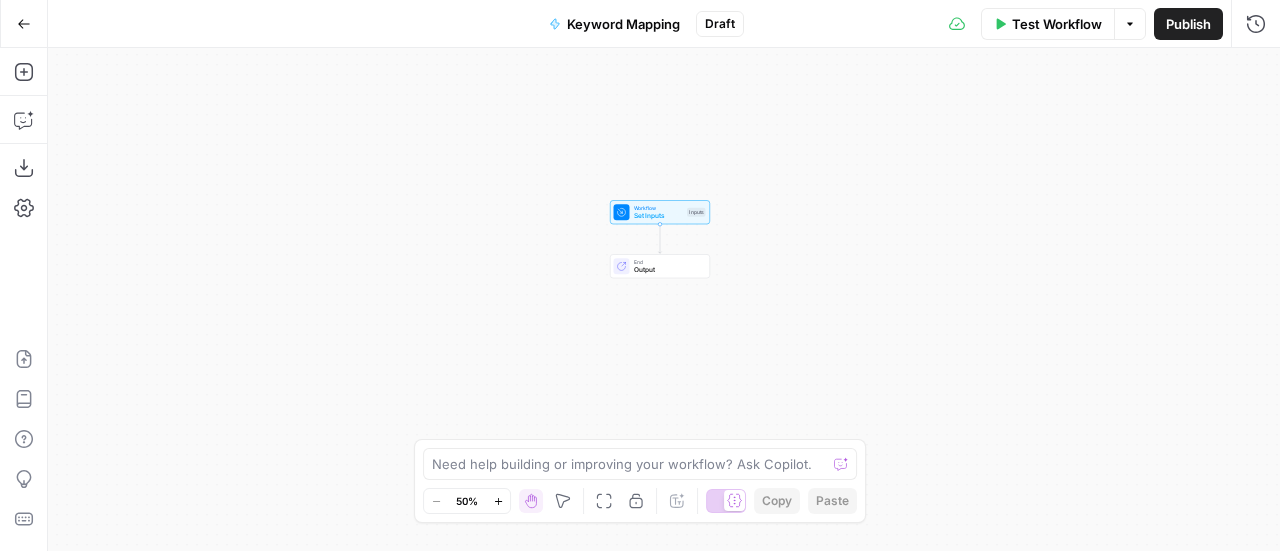 click on "End Output" at bounding box center (660, 266) 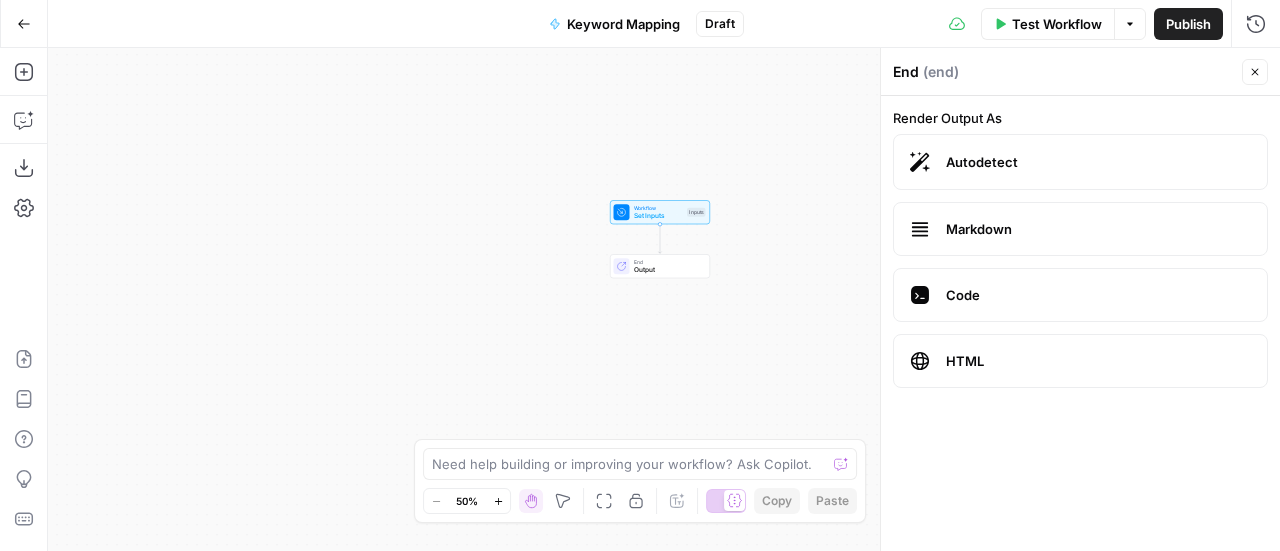 click on "End" at bounding box center [668, 262] 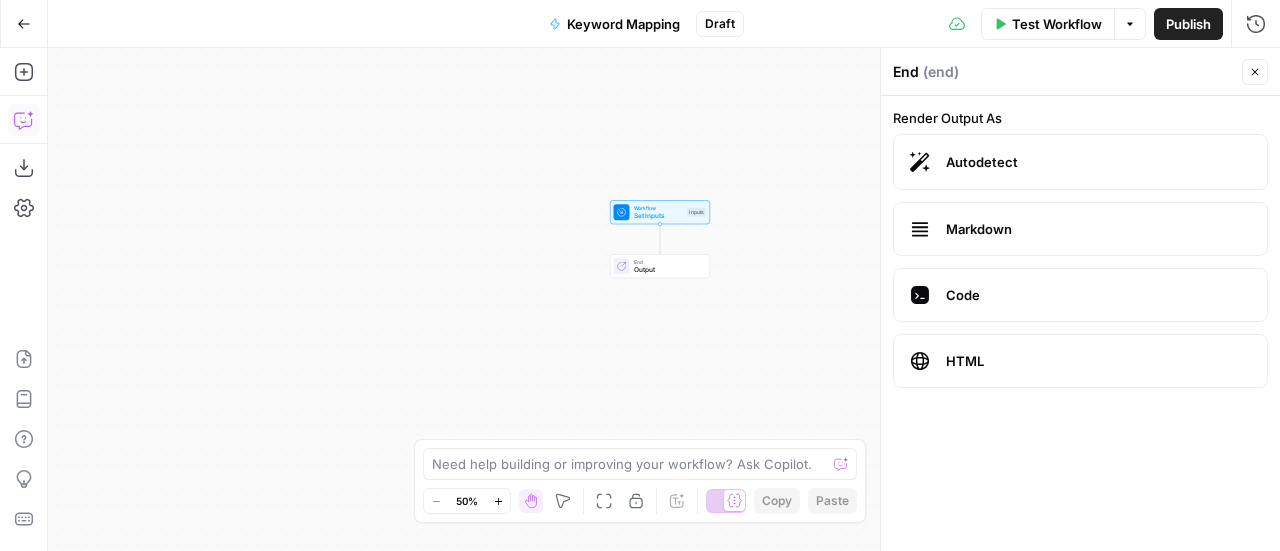 click 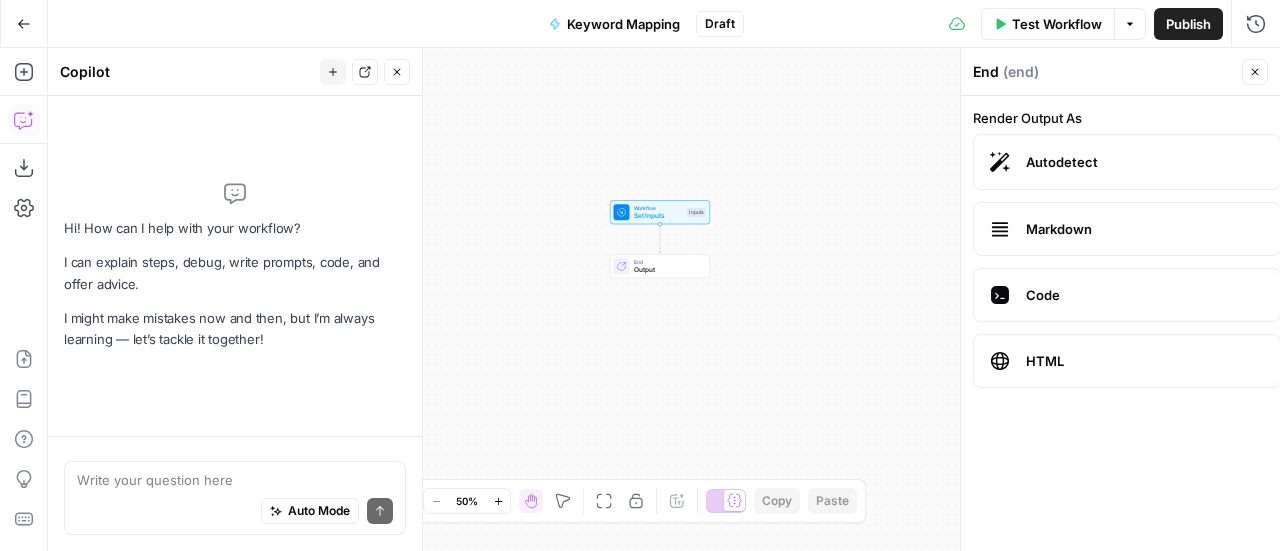 click on "Write your question here Auto Mode Send" at bounding box center [235, 498] 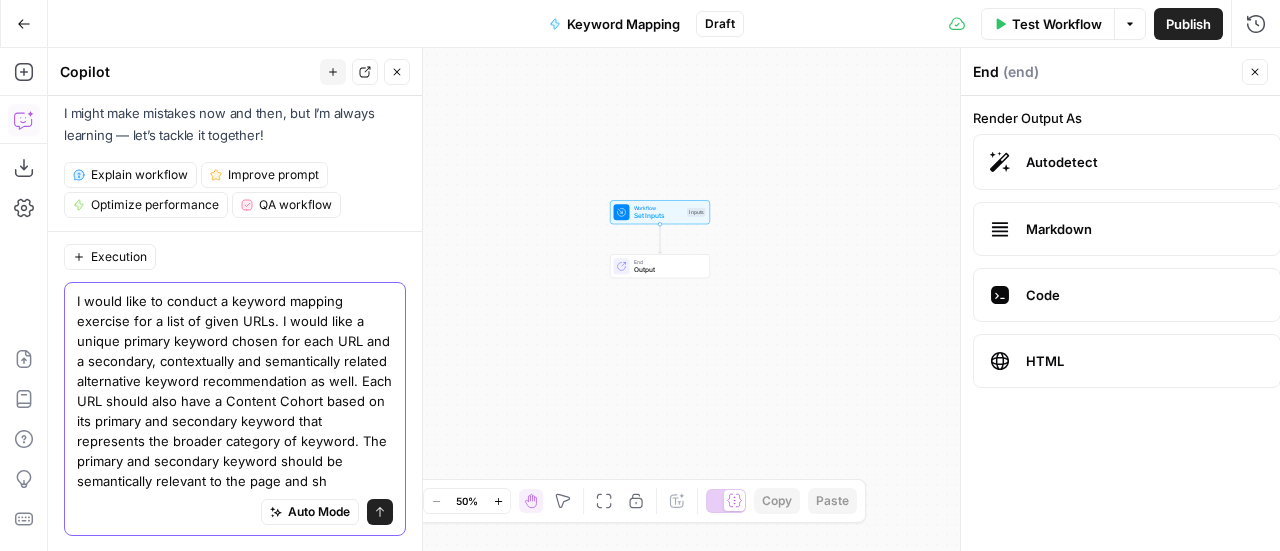 scroll, scrollTop: 154, scrollLeft: 0, axis: vertical 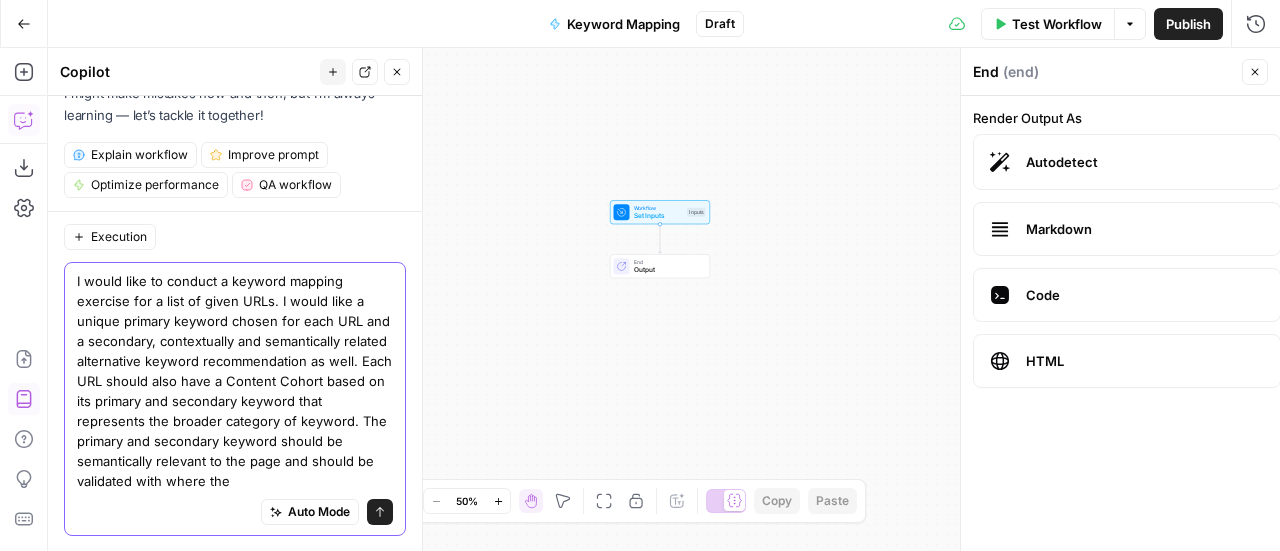 click on "I would like to conduct a keyword mapping exercise for a list of given URLs. I would like a unique primary keyword chosen for each URL and a secondary, contextually and semantically related alternative keyword recommendation as well. Each URL should also have a Content Cohort based on its primary and secondary keyword that represents the broader category of keyword. The primary and secondary keyword should be semantically relevant to the page and should be validated with where the" at bounding box center (235, 380) 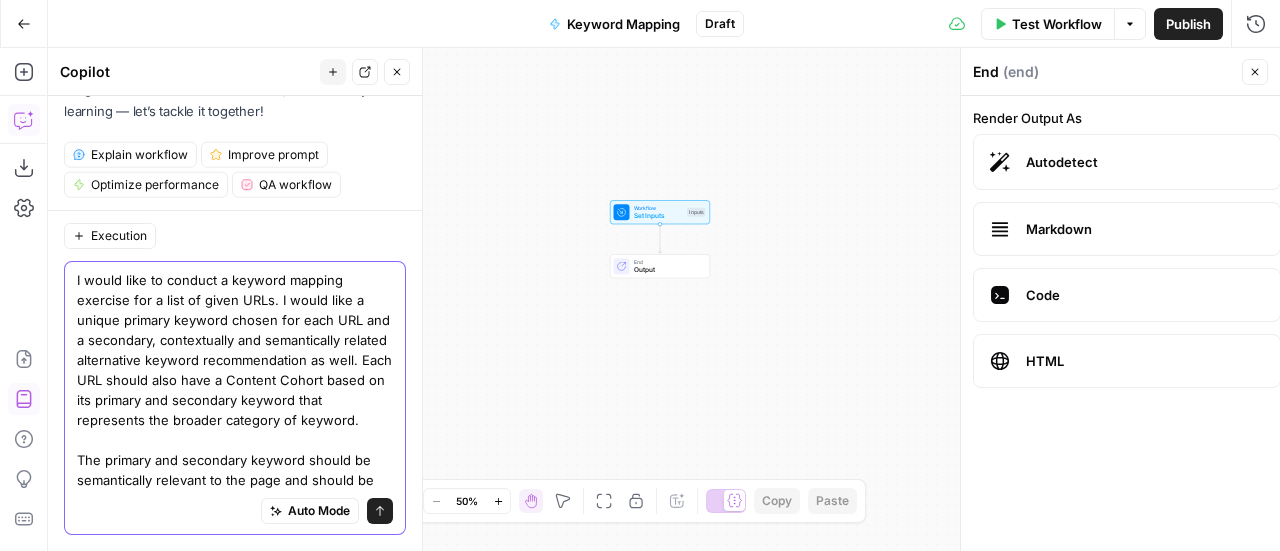 scroll, scrollTop: 194, scrollLeft: 0, axis: vertical 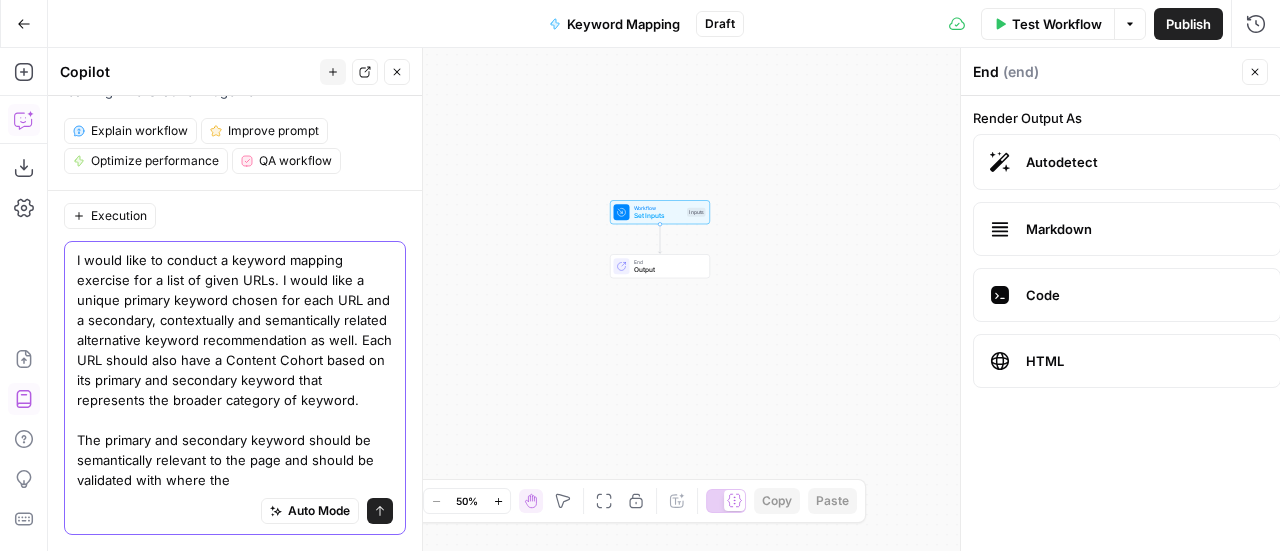 click on "I would like to conduct a keyword mapping exercise for a list of given URLs. I would like a unique primary keyword chosen for each URL and a secondary, contextually and semantically related alternative keyword recommendation as well. Each URL should also have a Content Cohort based on its primary and secondary keyword that represents the broader category of keyword.
The primary and secondary keyword should be semantically relevant to the page and should be validated with where the" at bounding box center (235, 370) 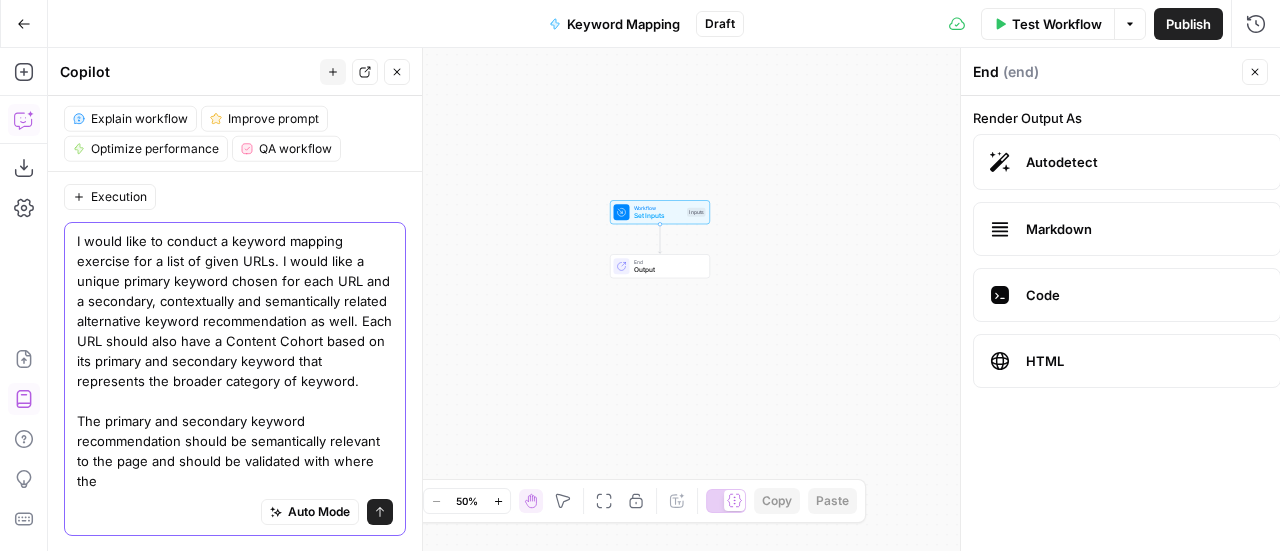 scroll, scrollTop: 198, scrollLeft: 0, axis: vertical 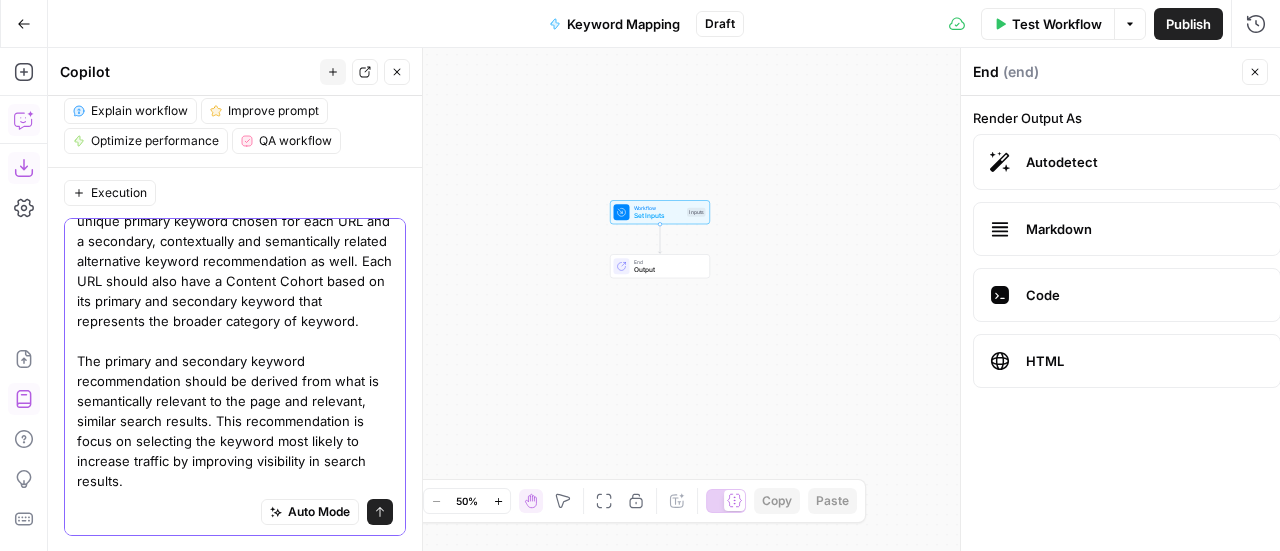 type on "I would like to conduct a keyword mapping exercise for a list of given URLs. I would like a unique primary keyword chosen for each URL and a secondary, contextually and semantically related alternative keyword recommendation as well. Each URL should also have a Content Cohort based on its primary and secondary keyword that represents the broader category of keyword.
The primary and secondary keyword recommendation should be derived from what is semantically relevant to the page and relevant, similar search results. This recommendation is focus on selecting the keyword most likely to increase traffic by improving visibility in search results." 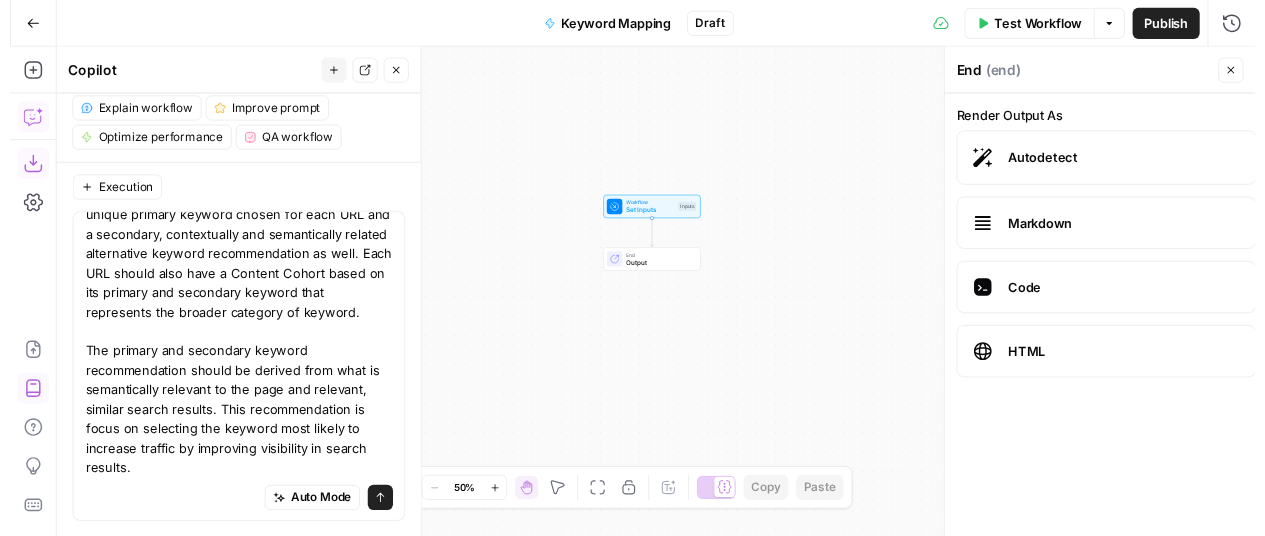scroll, scrollTop: 0, scrollLeft: 0, axis: both 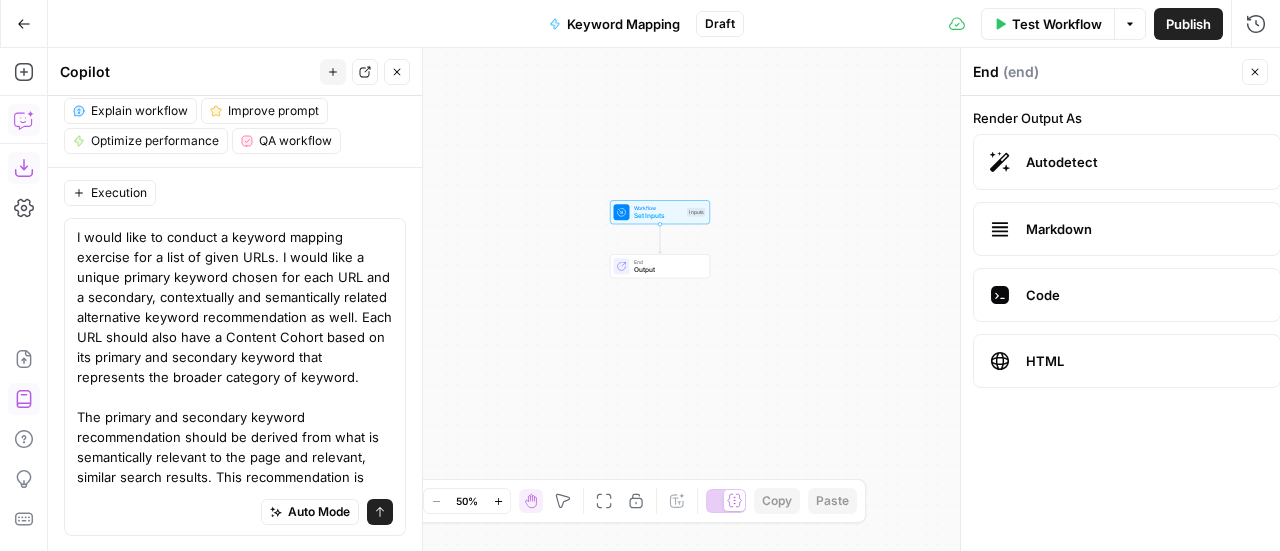 click on "Close" at bounding box center [1255, 72] 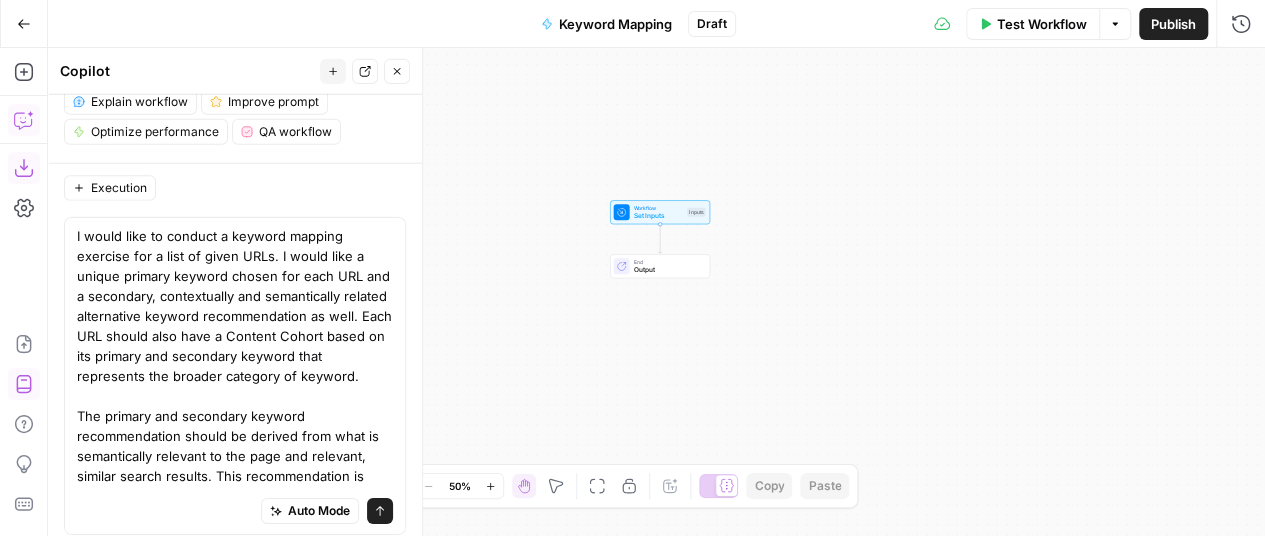 scroll, scrollTop: 198, scrollLeft: 0, axis: vertical 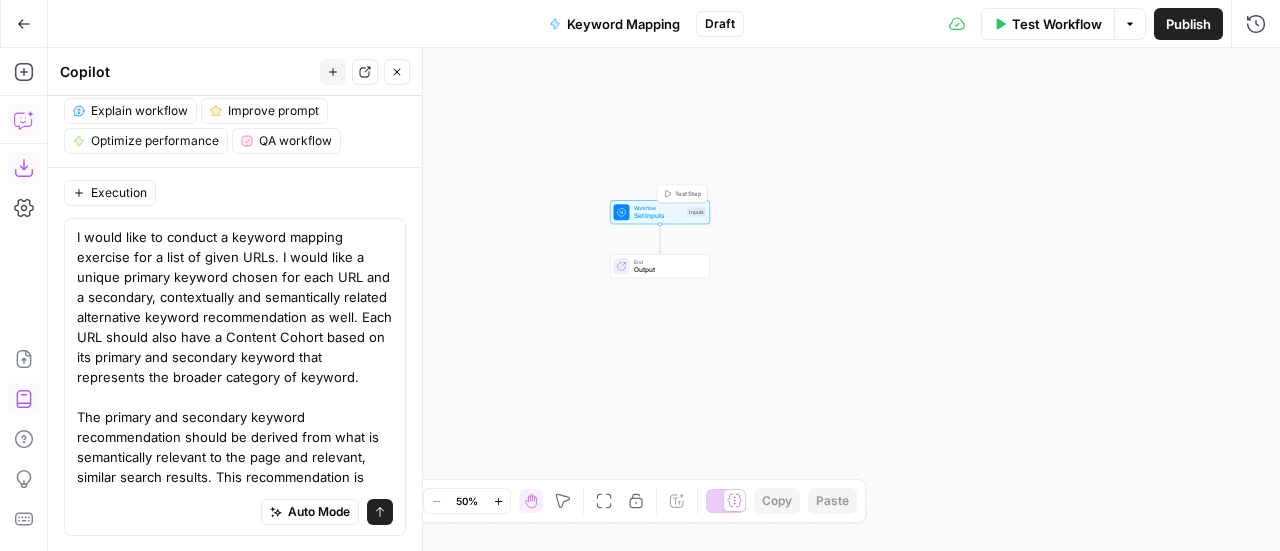 click on "Workflow" at bounding box center [659, 208] 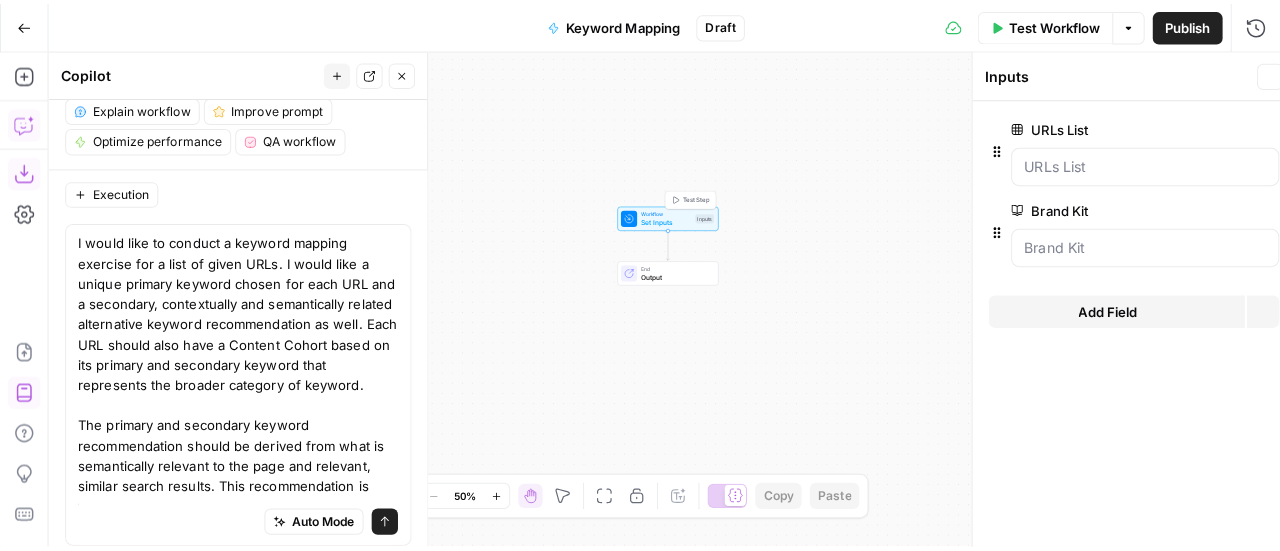 scroll, scrollTop: 198, scrollLeft: 0, axis: vertical 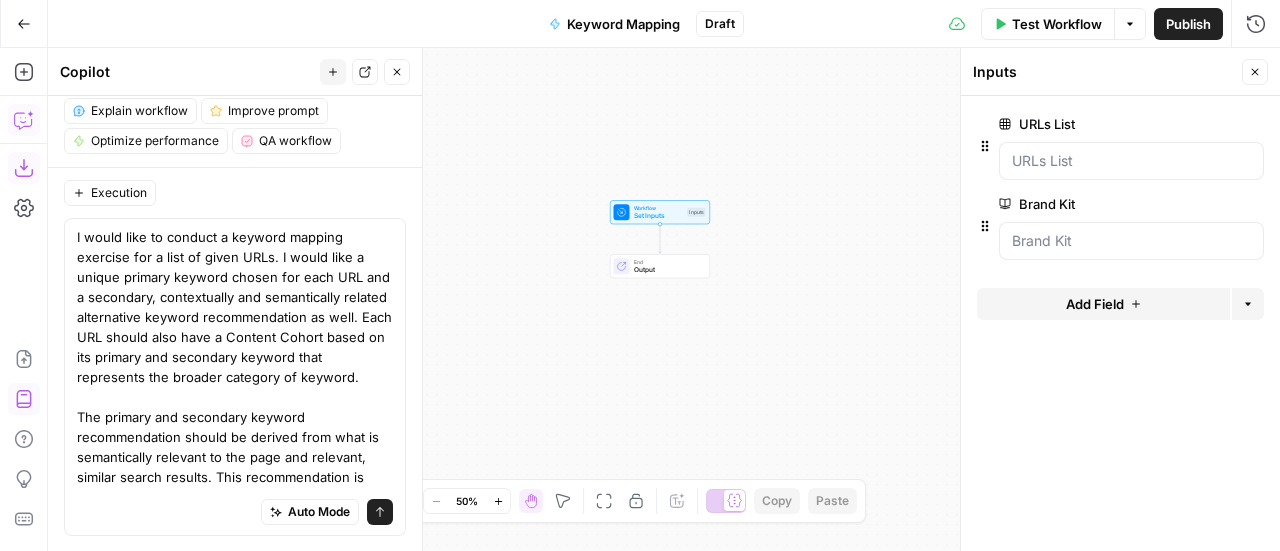 click 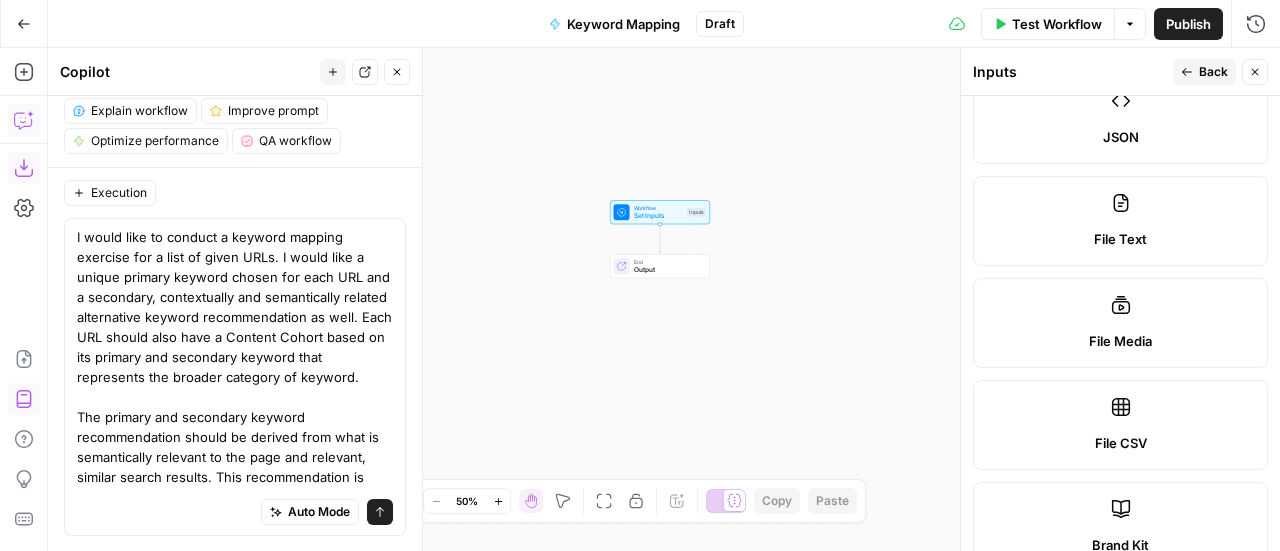 scroll, scrollTop: 500, scrollLeft: 0, axis: vertical 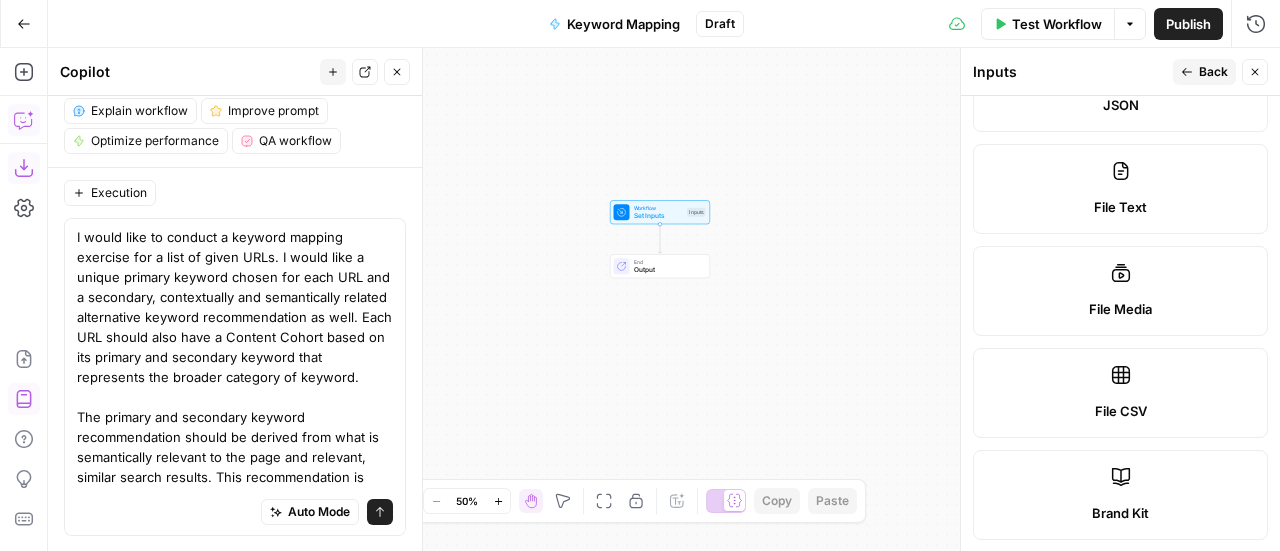 click on "File CSV" at bounding box center [1120, 393] 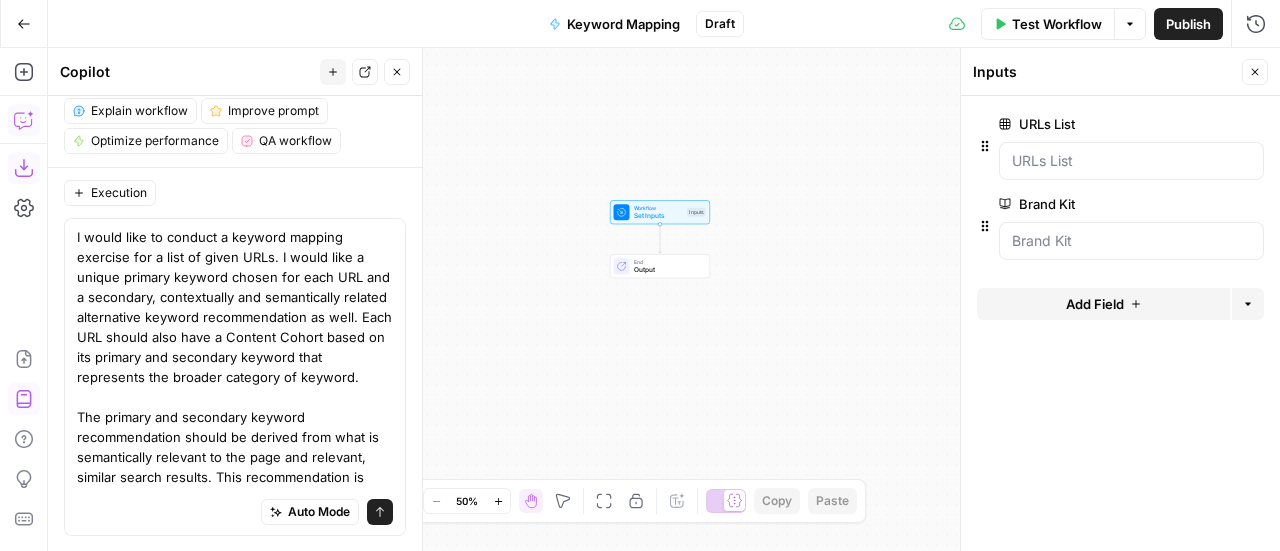 click on "Set Inputs" at bounding box center (659, 216) 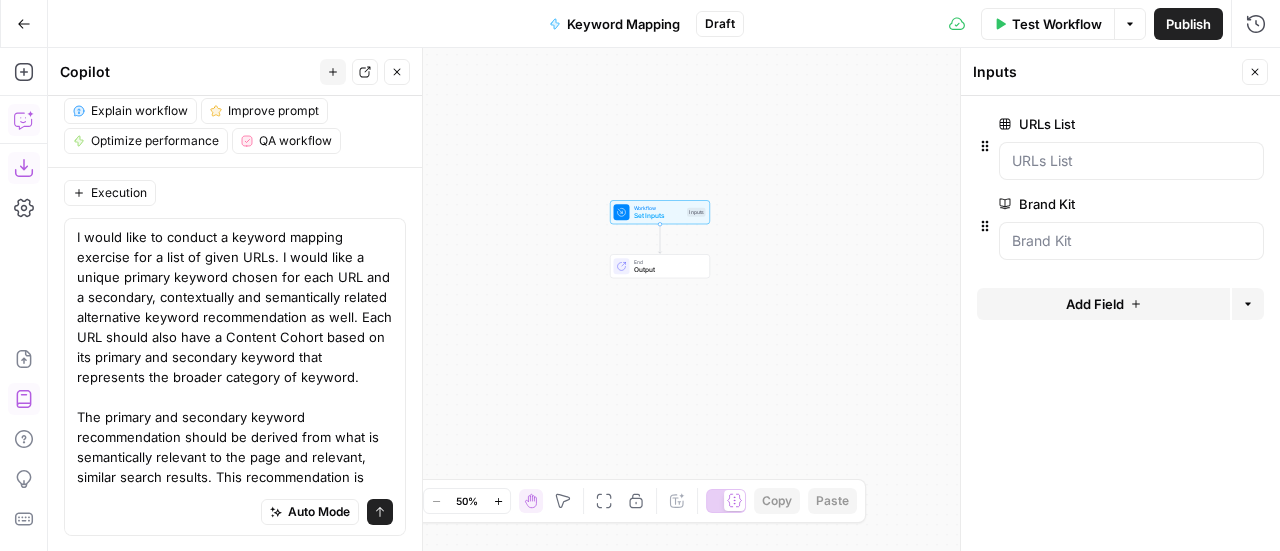 click 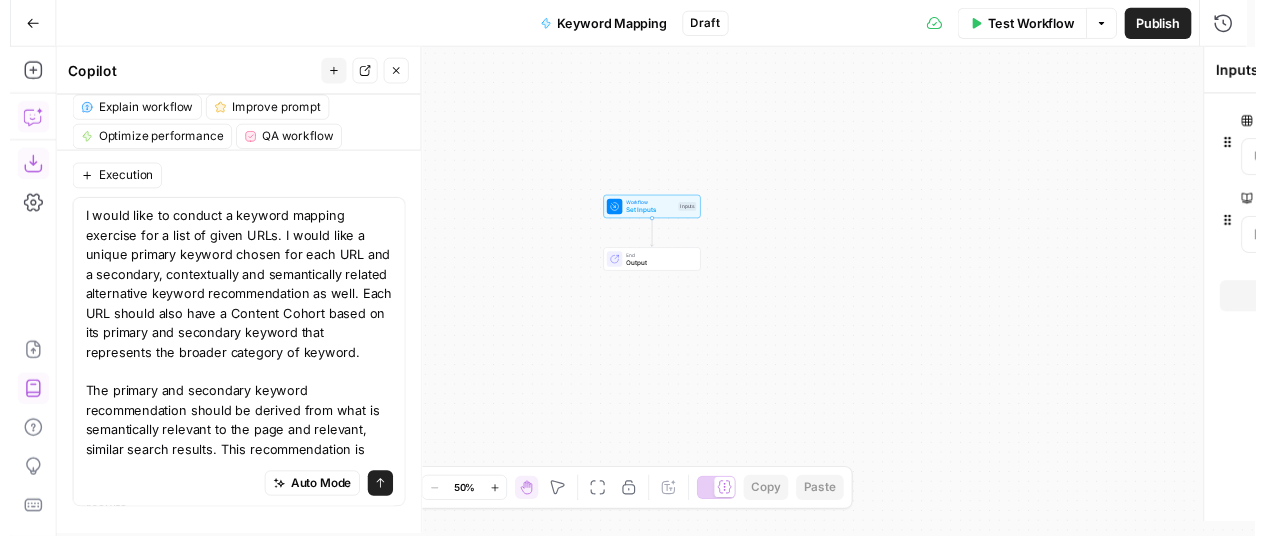 scroll, scrollTop: 198, scrollLeft: 0, axis: vertical 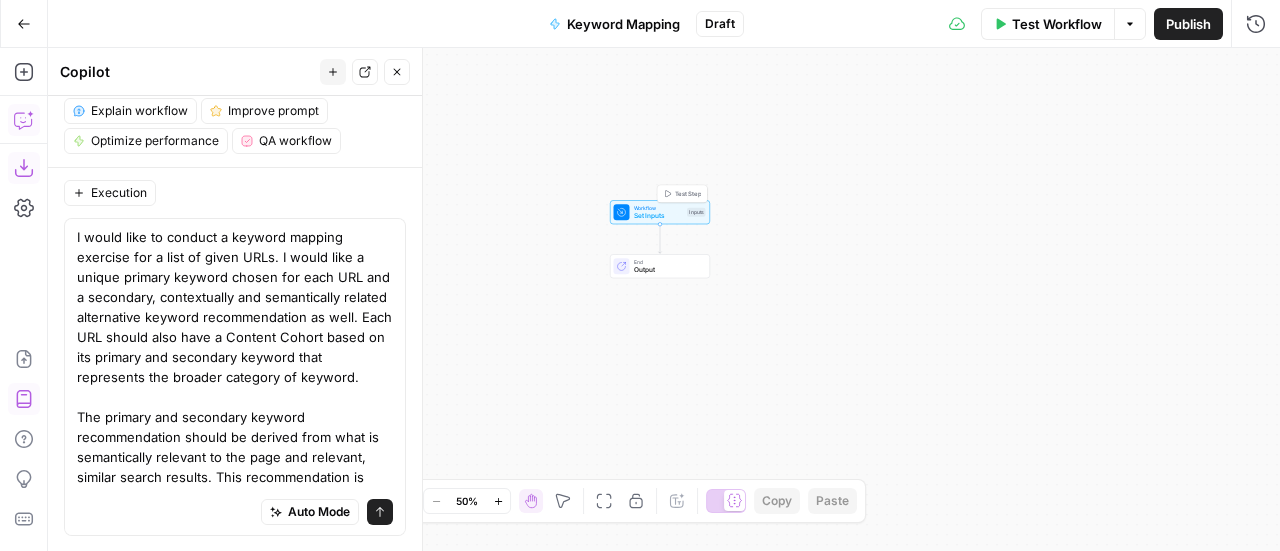 click on "Set Inputs" at bounding box center [659, 216] 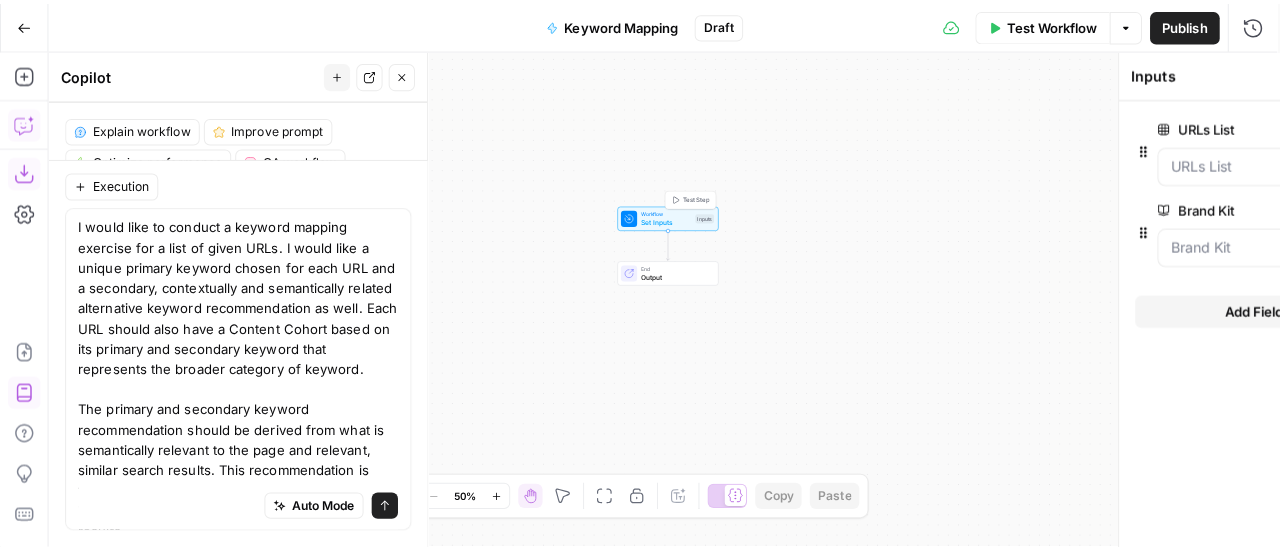scroll, scrollTop: 198, scrollLeft: 0, axis: vertical 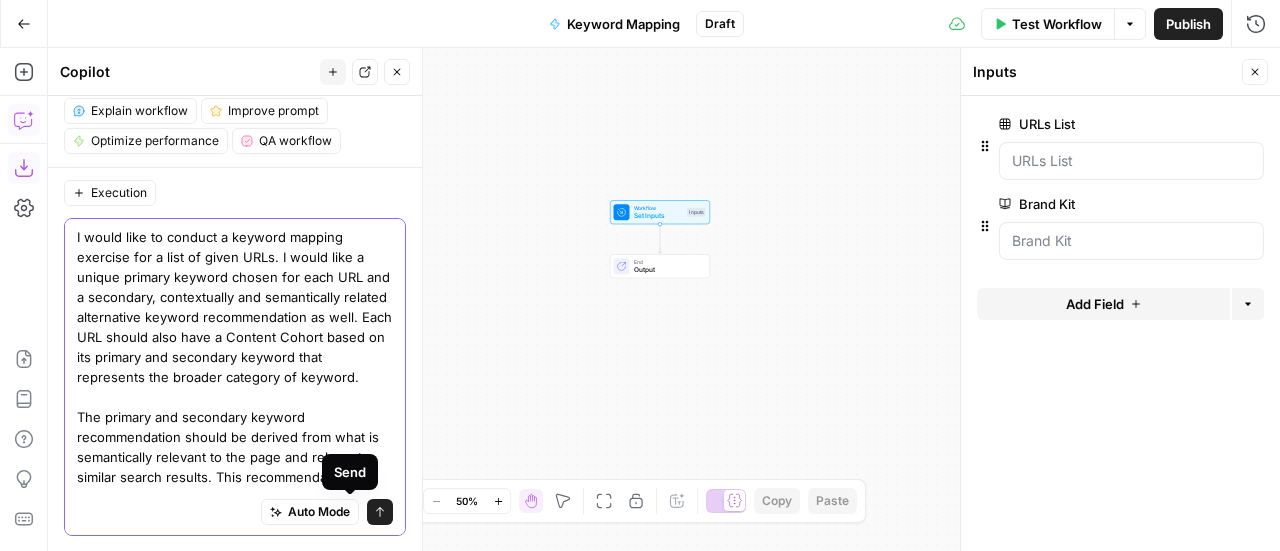 click on "Send" at bounding box center [380, 511] 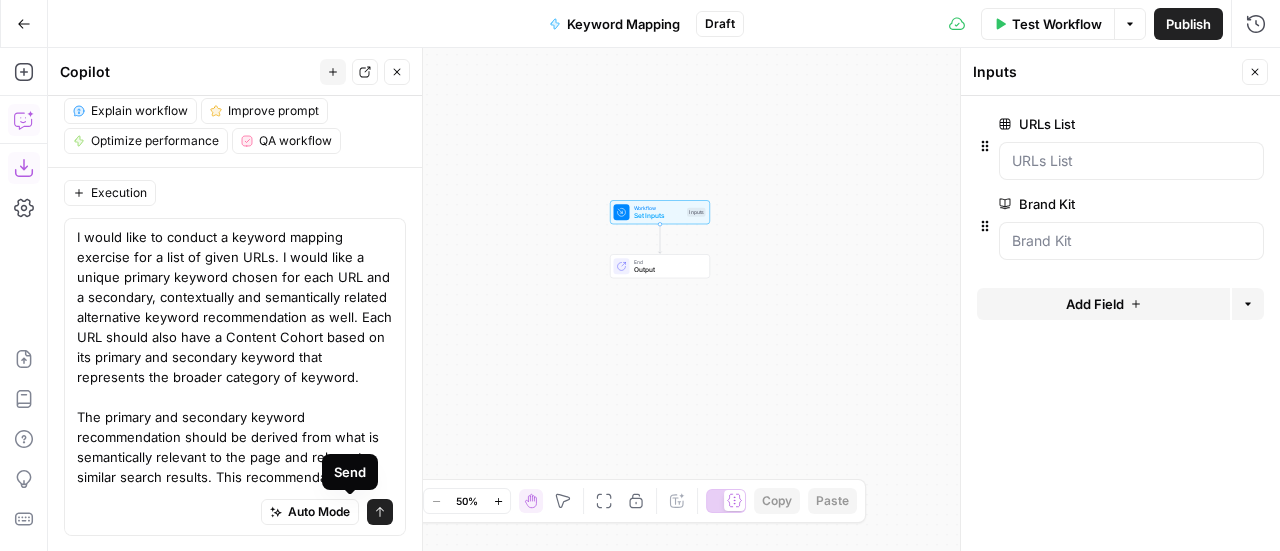 type 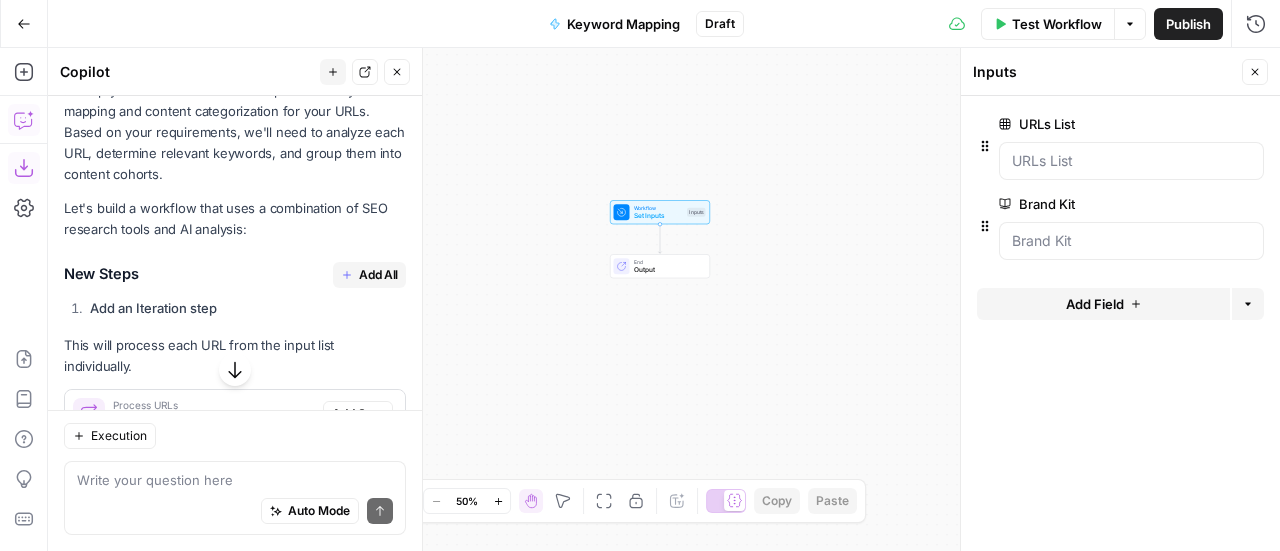 scroll, scrollTop: 700, scrollLeft: 0, axis: vertical 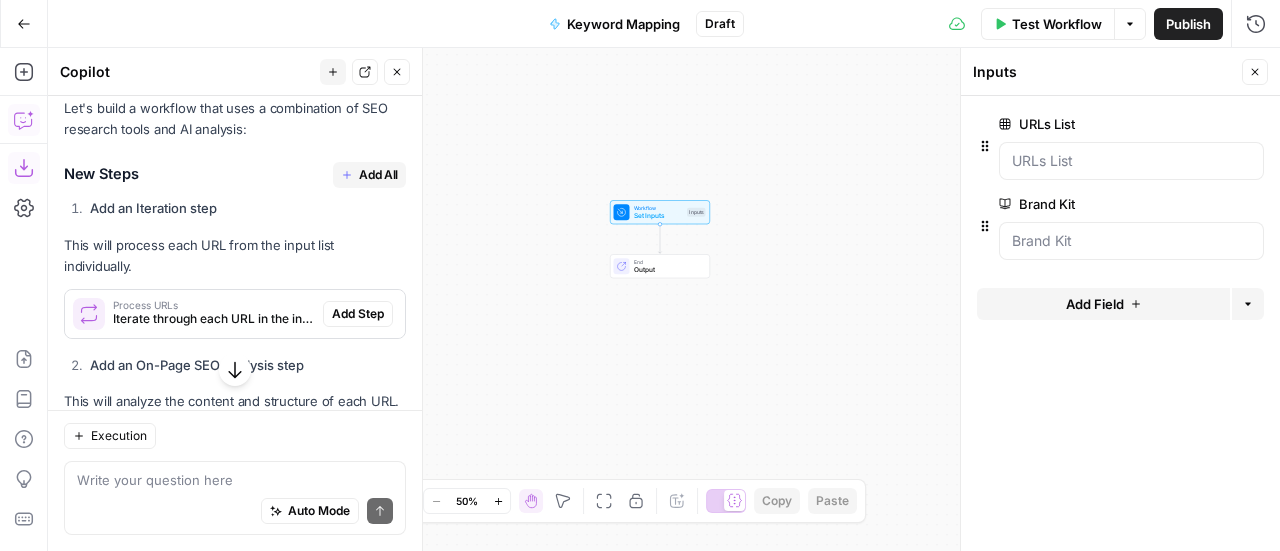 click on "Add All" at bounding box center (369, 175) 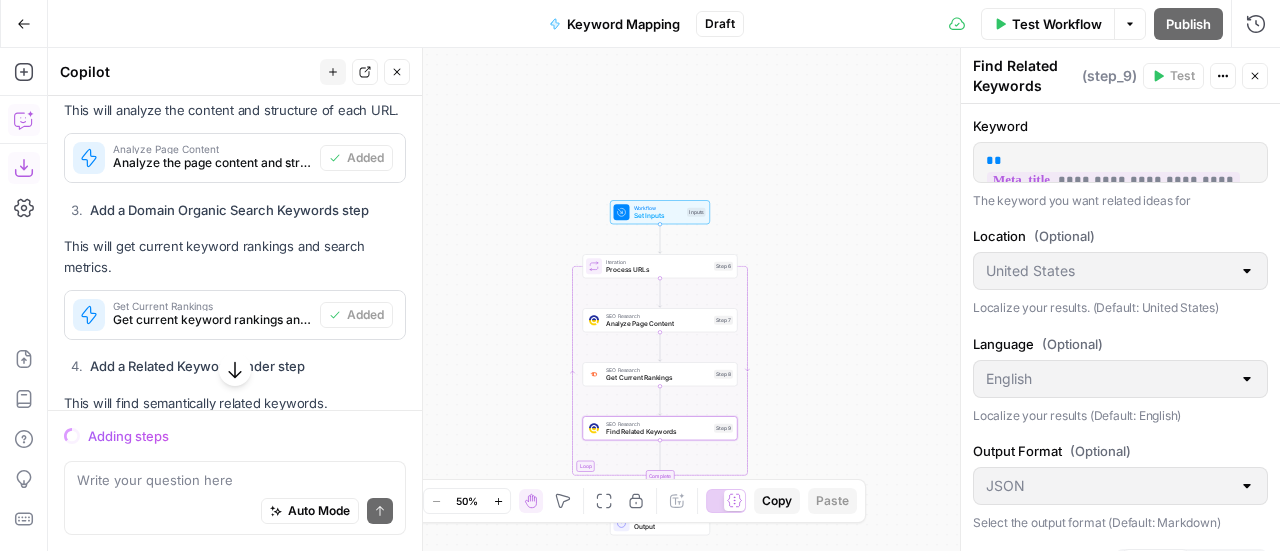scroll, scrollTop: 1100, scrollLeft: 0, axis: vertical 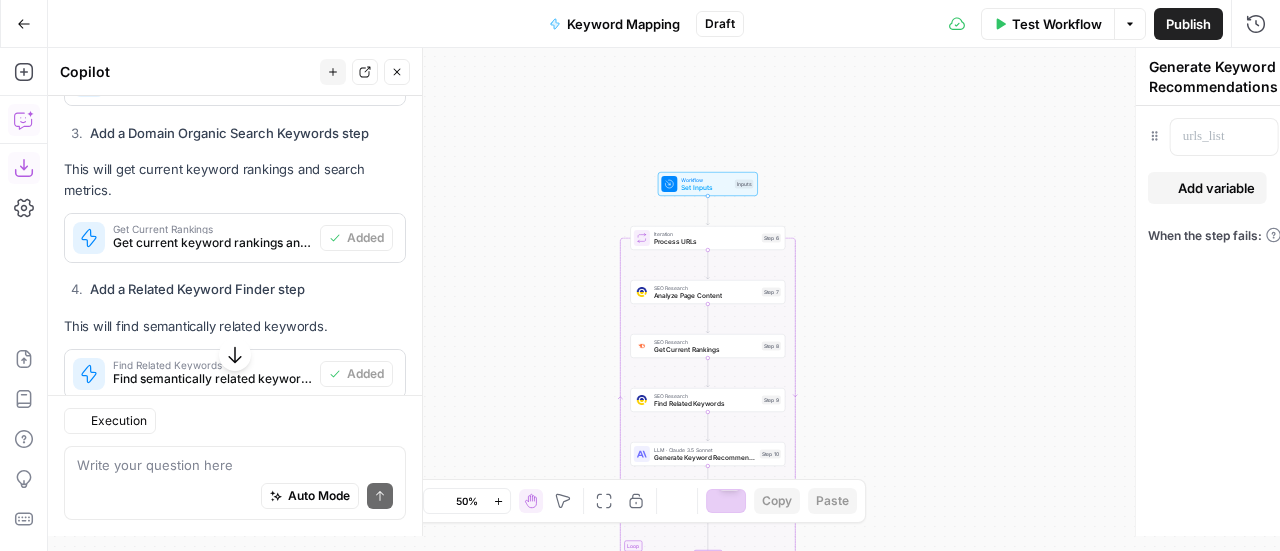 type on "Format Results" 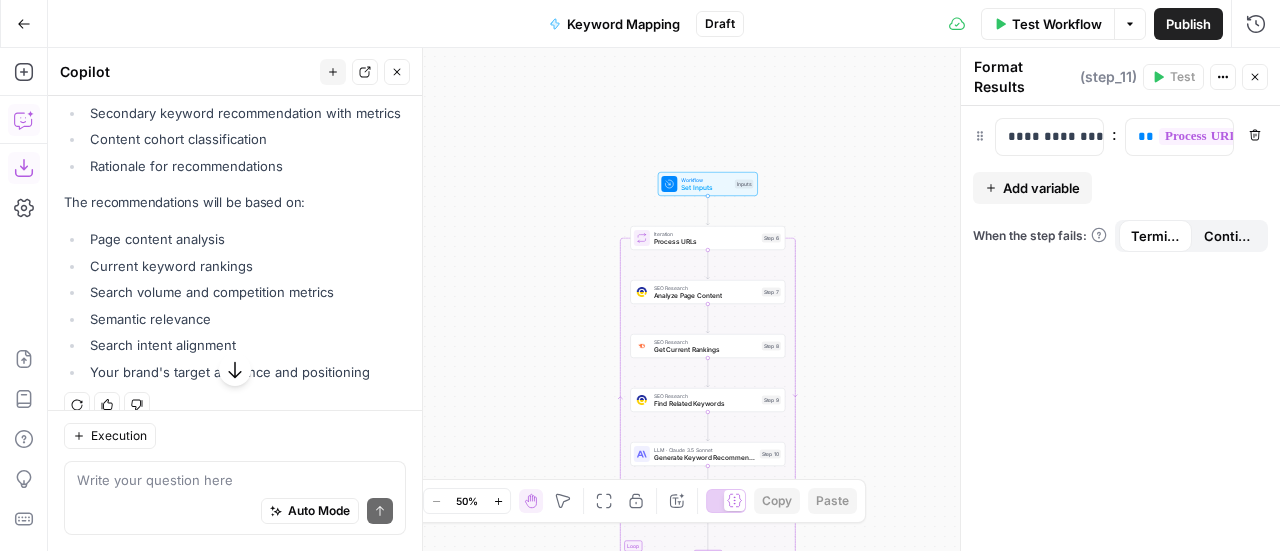 scroll, scrollTop: 2119, scrollLeft: 0, axis: vertical 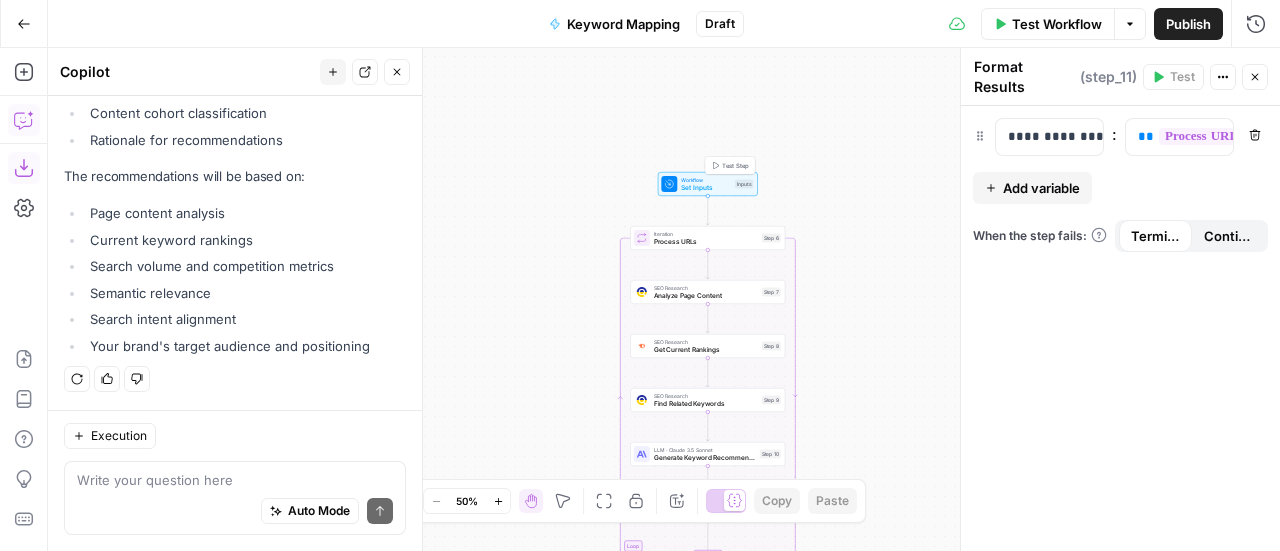click on "Set Inputs" at bounding box center [706, 188] 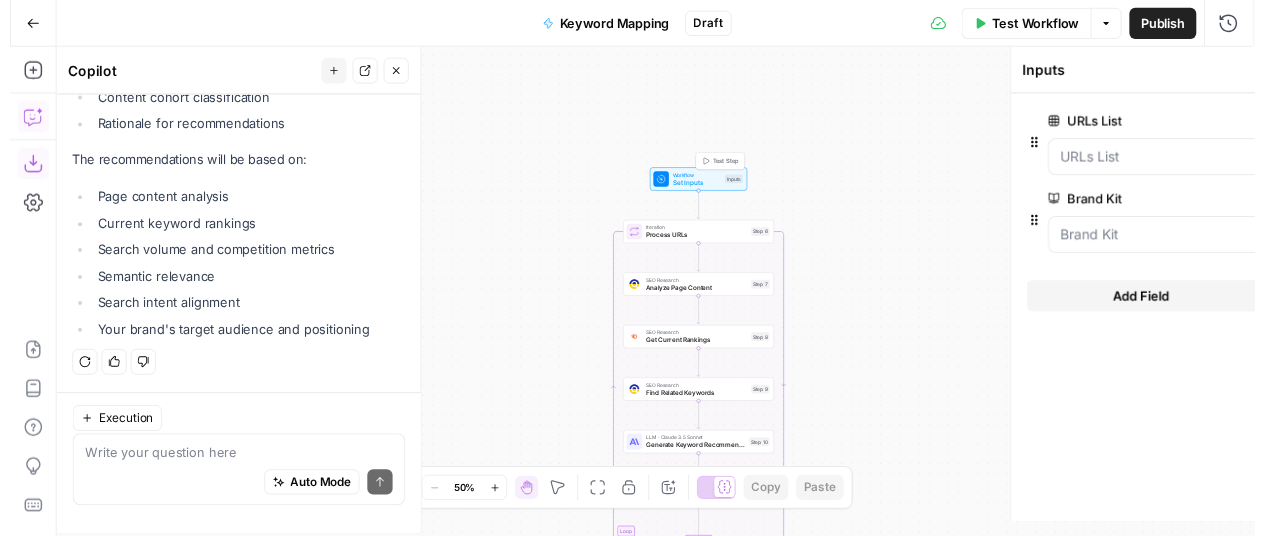 scroll, scrollTop: 2119, scrollLeft: 0, axis: vertical 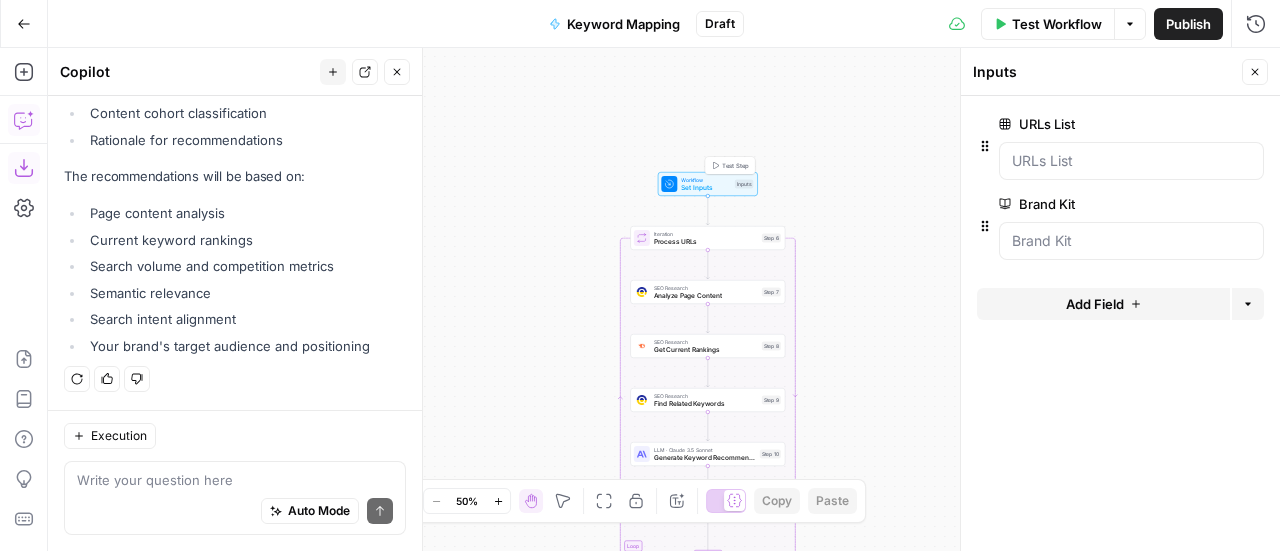 click on "Test Step" at bounding box center (735, 165) 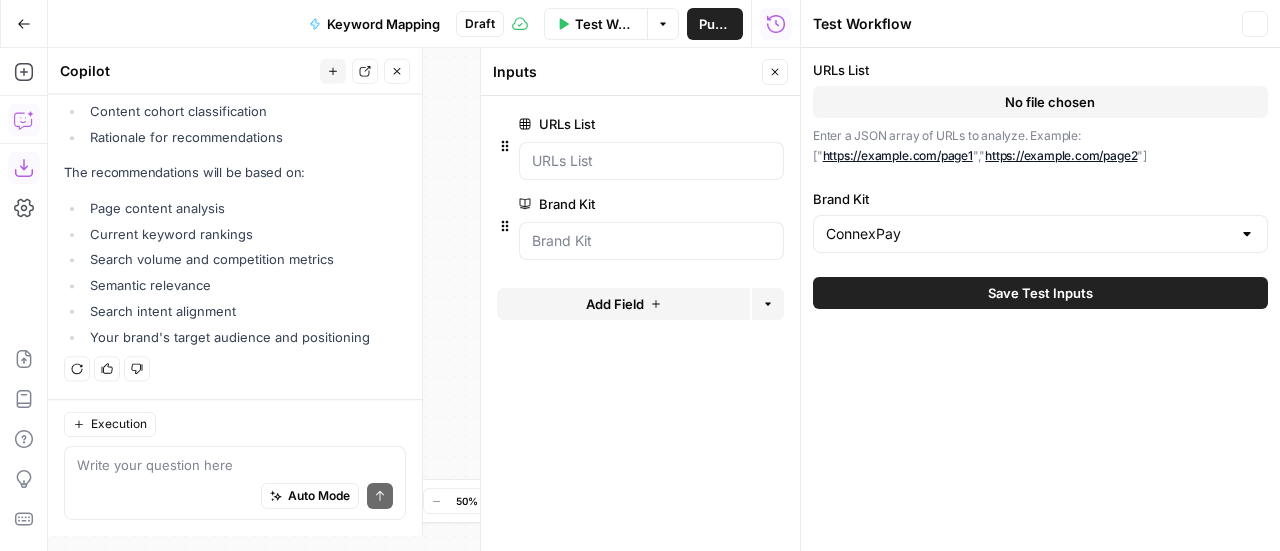 scroll, scrollTop: 2119, scrollLeft: 0, axis: vertical 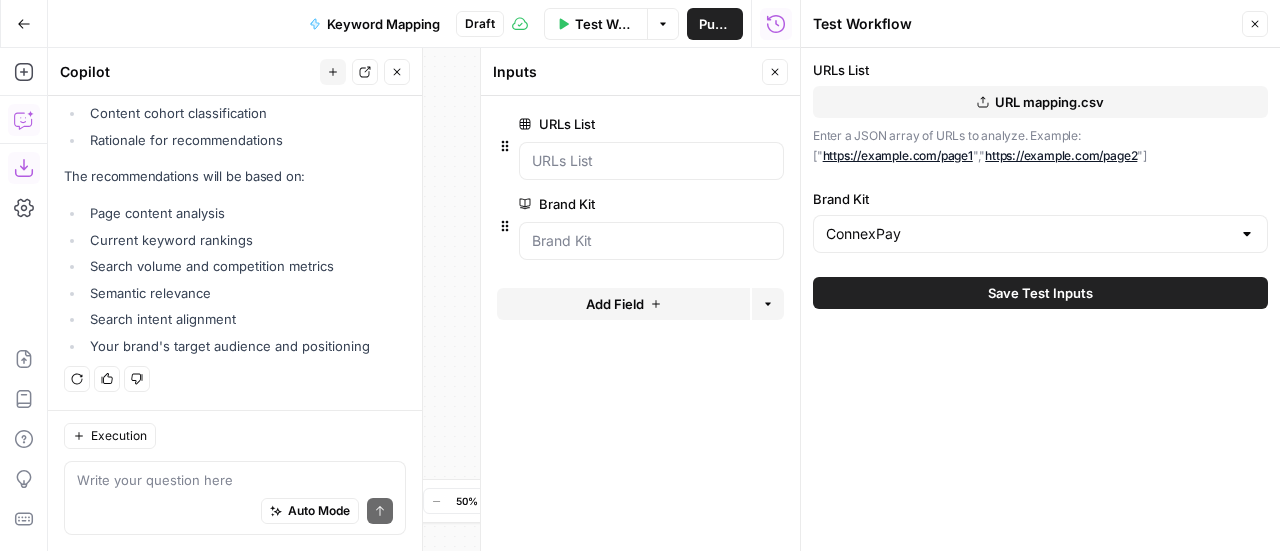 click on "URL mapping.csv" at bounding box center [1049, 102] 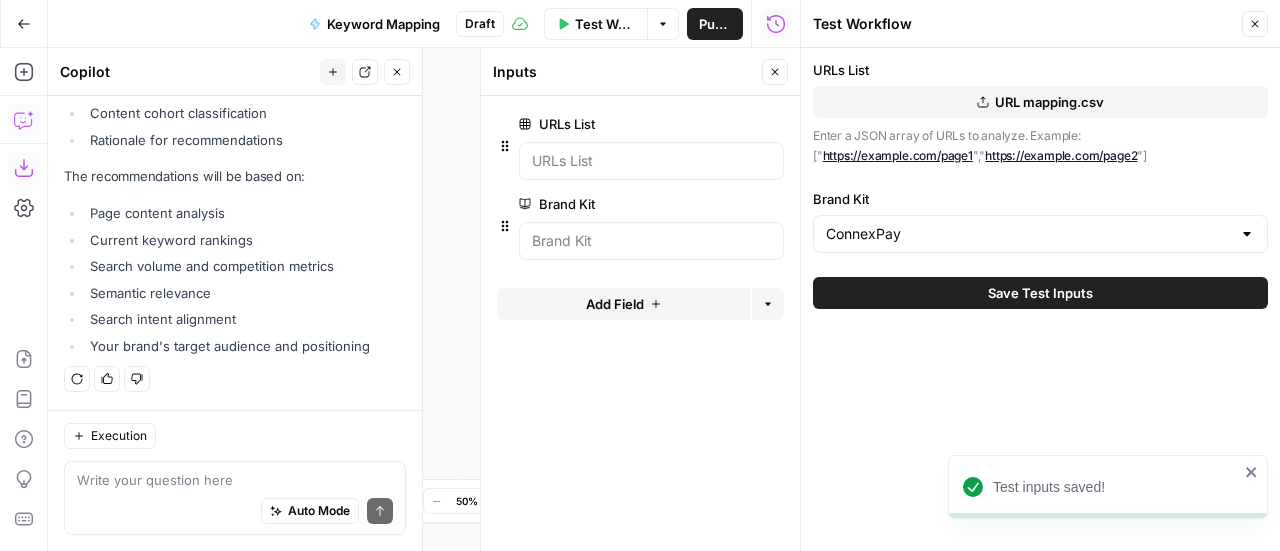 click on "Close" at bounding box center (1255, 24) 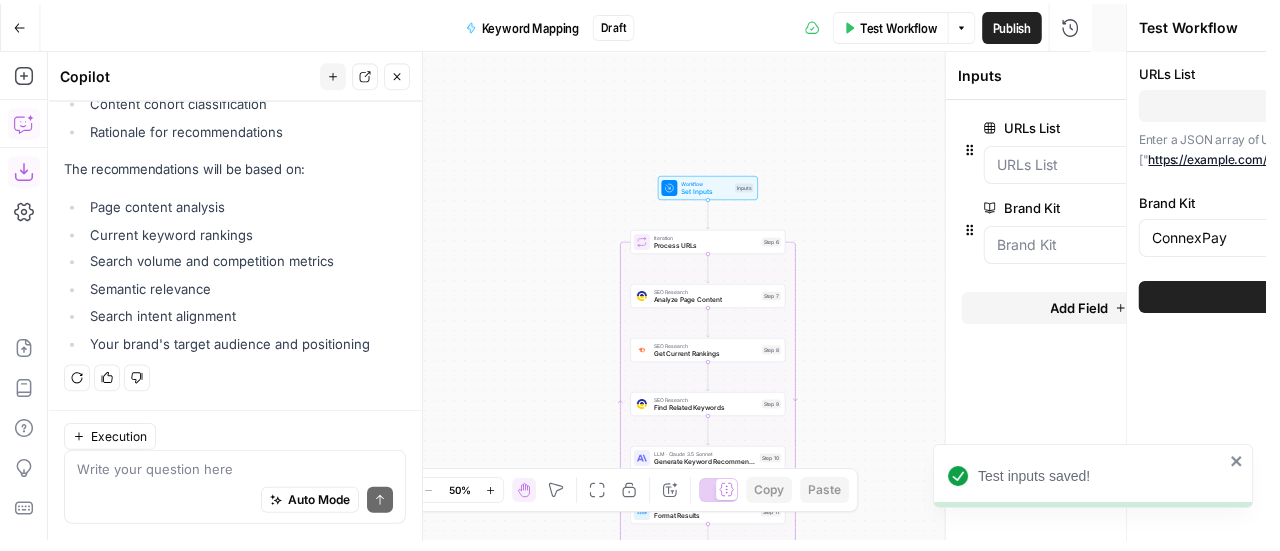 scroll, scrollTop: 2119, scrollLeft: 0, axis: vertical 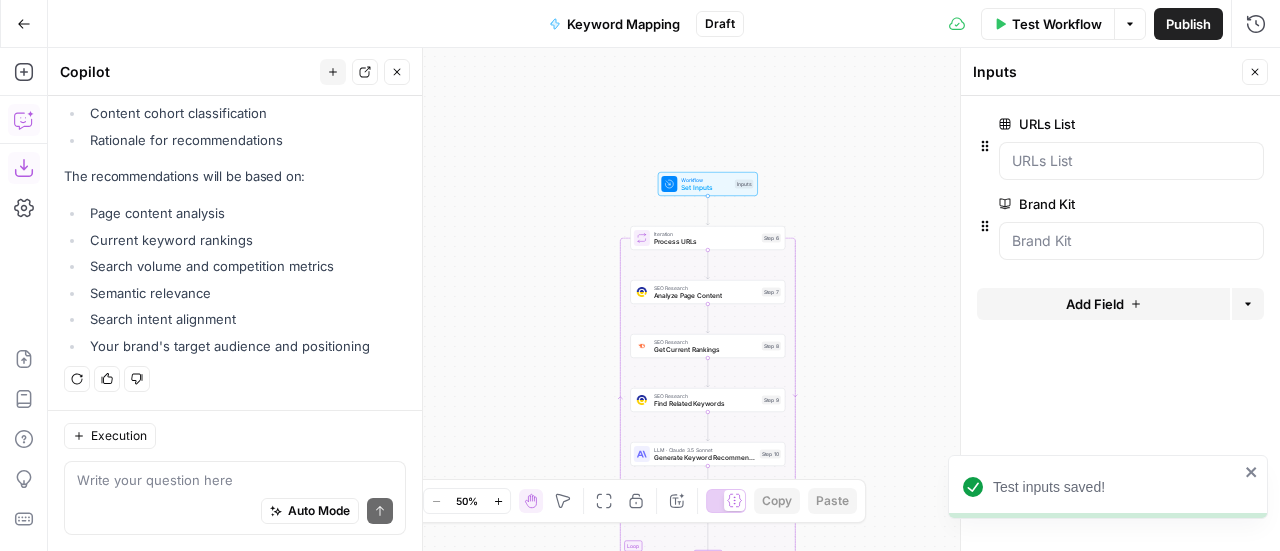 click on "Close" at bounding box center (1255, 72) 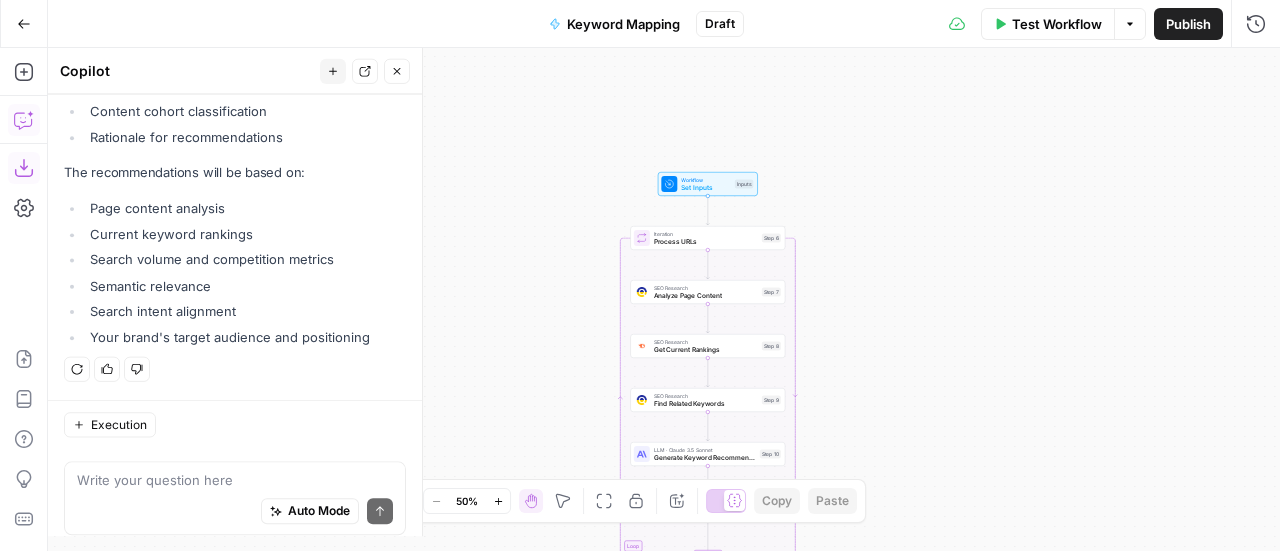 scroll, scrollTop: 2119, scrollLeft: 0, axis: vertical 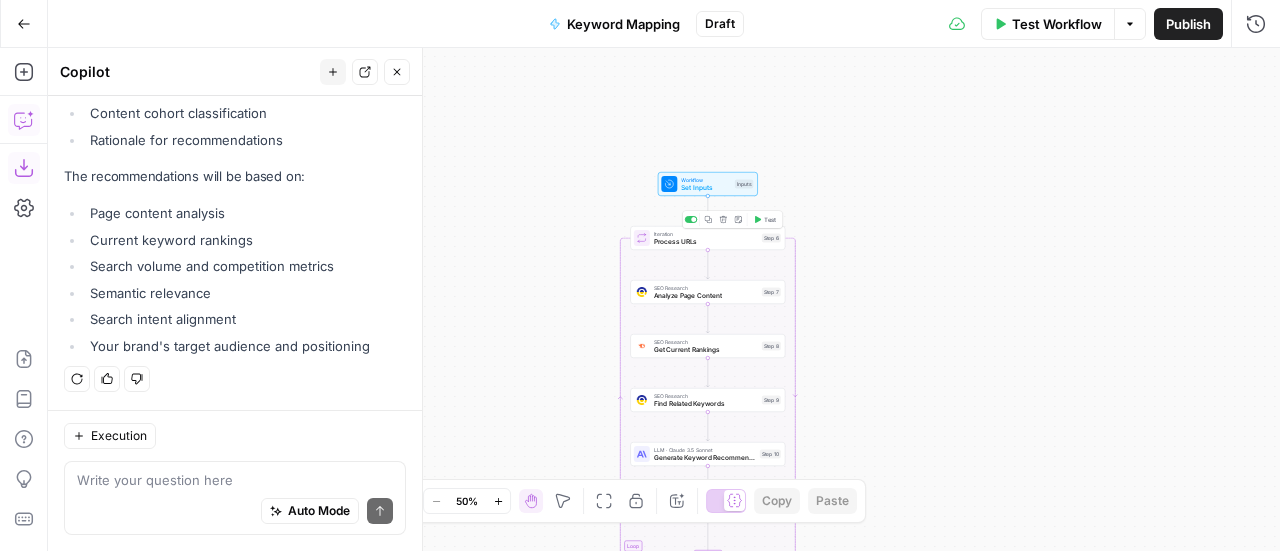click on "Test" at bounding box center [770, 219] 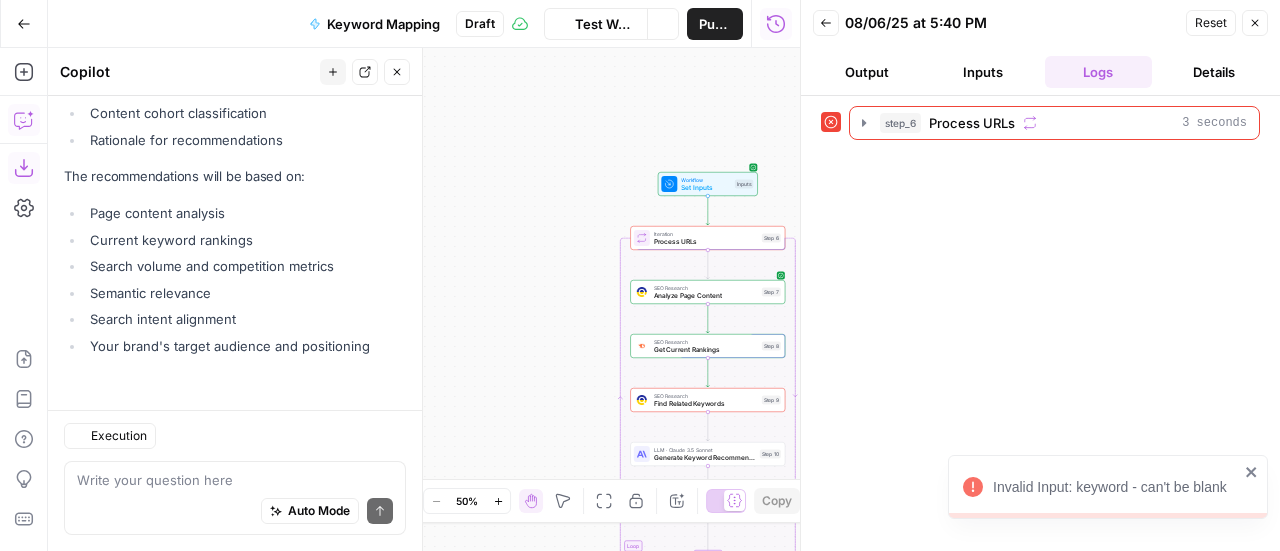 scroll, scrollTop: 2119, scrollLeft: 0, axis: vertical 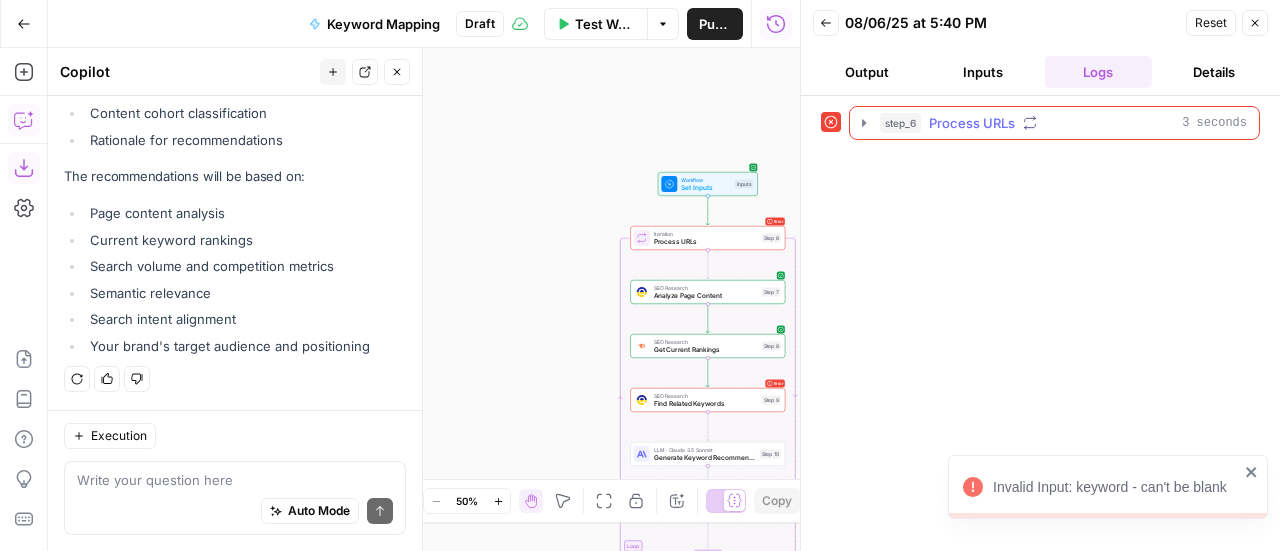 click 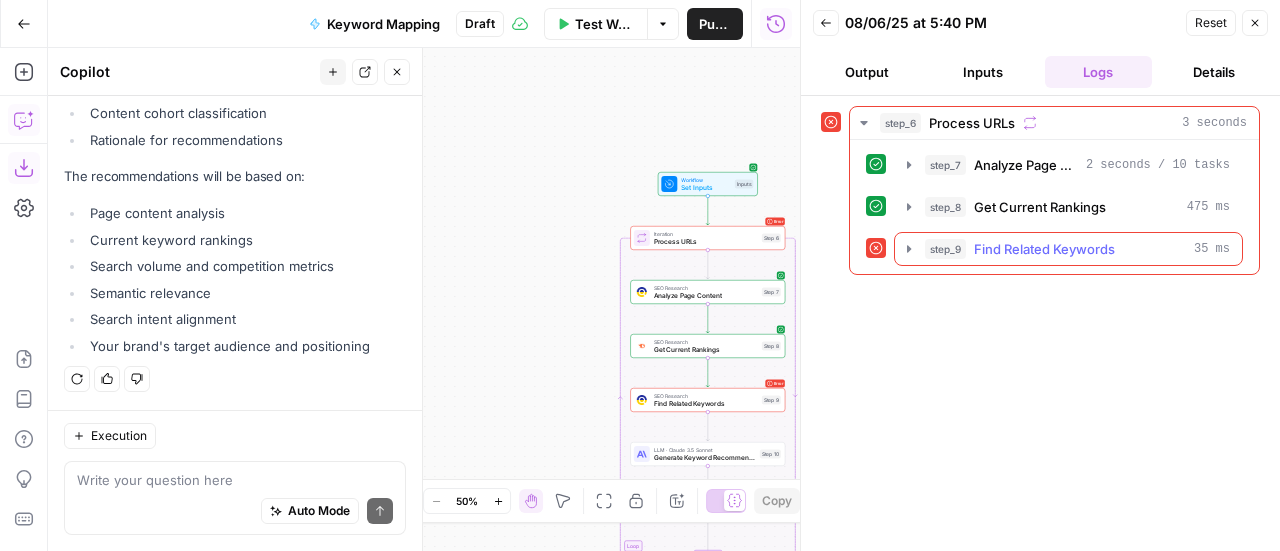 click on "step_9 Find Related Keywords 35 ms" at bounding box center [1068, 249] 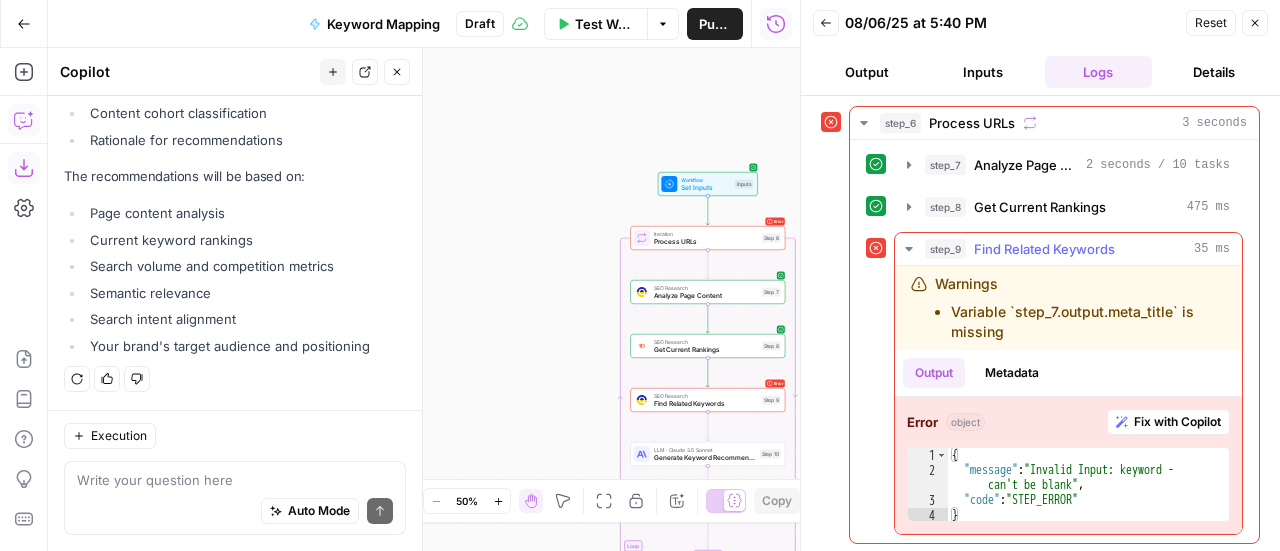 click on "Fix with Copilot" at bounding box center [1177, 422] 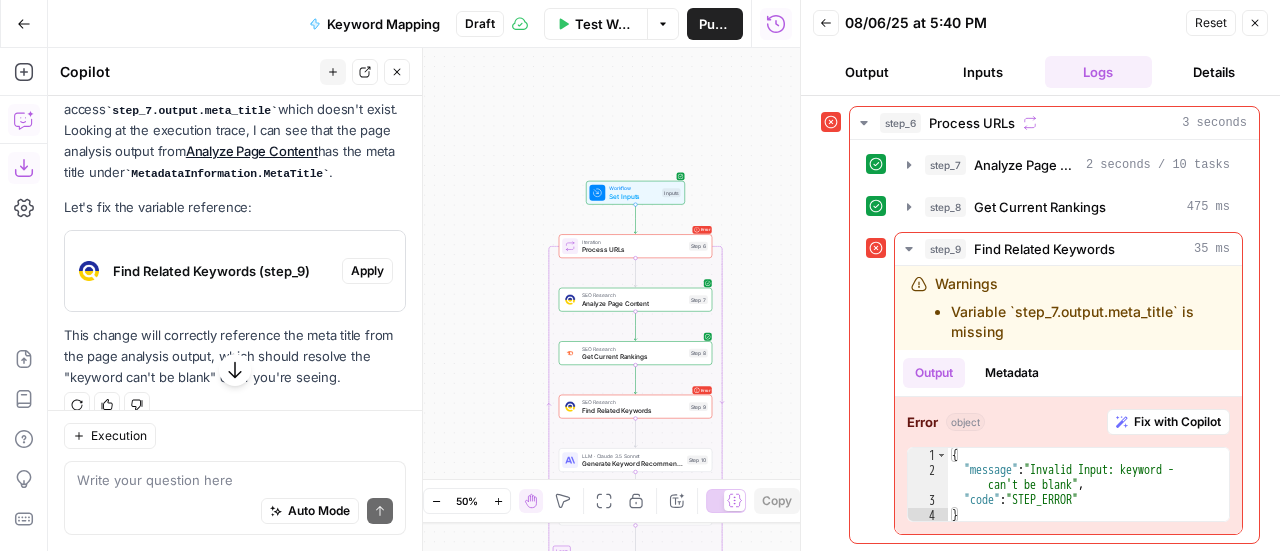 scroll, scrollTop: 2506, scrollLeft: 0, axis: vertical 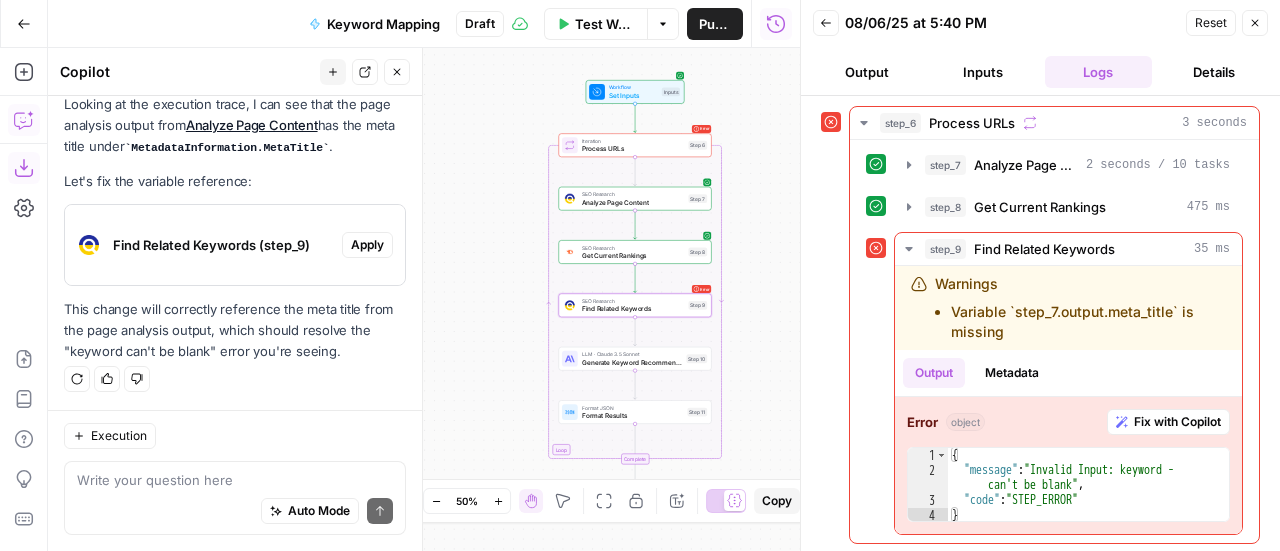 click on "Apply" at bounding box center [367, 245] 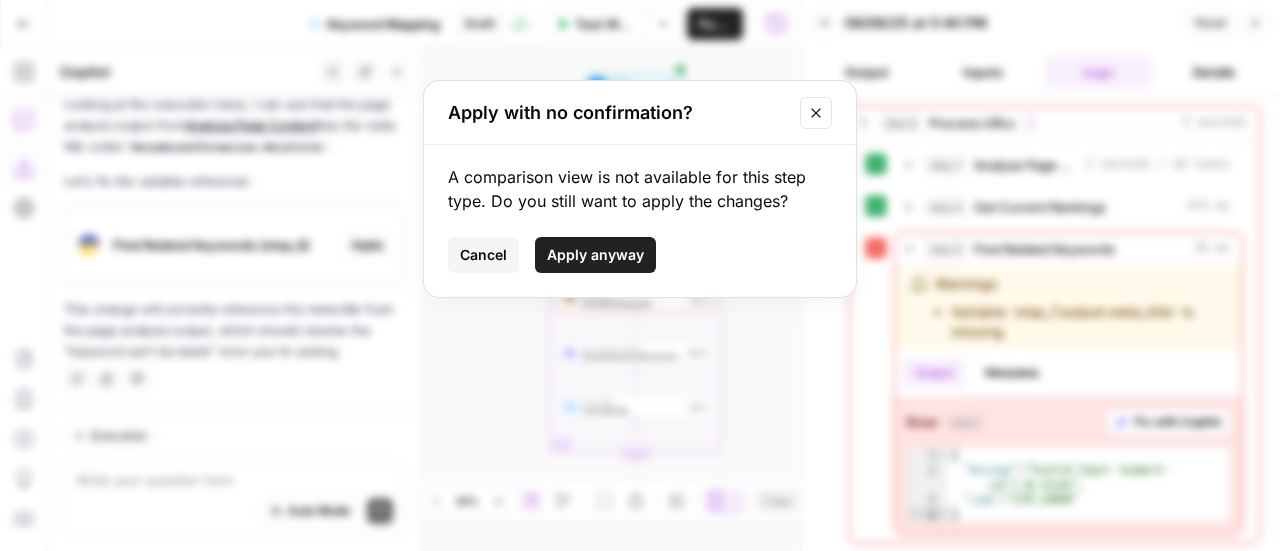 click on "Apply anyway" at bounding box center (595, 255) 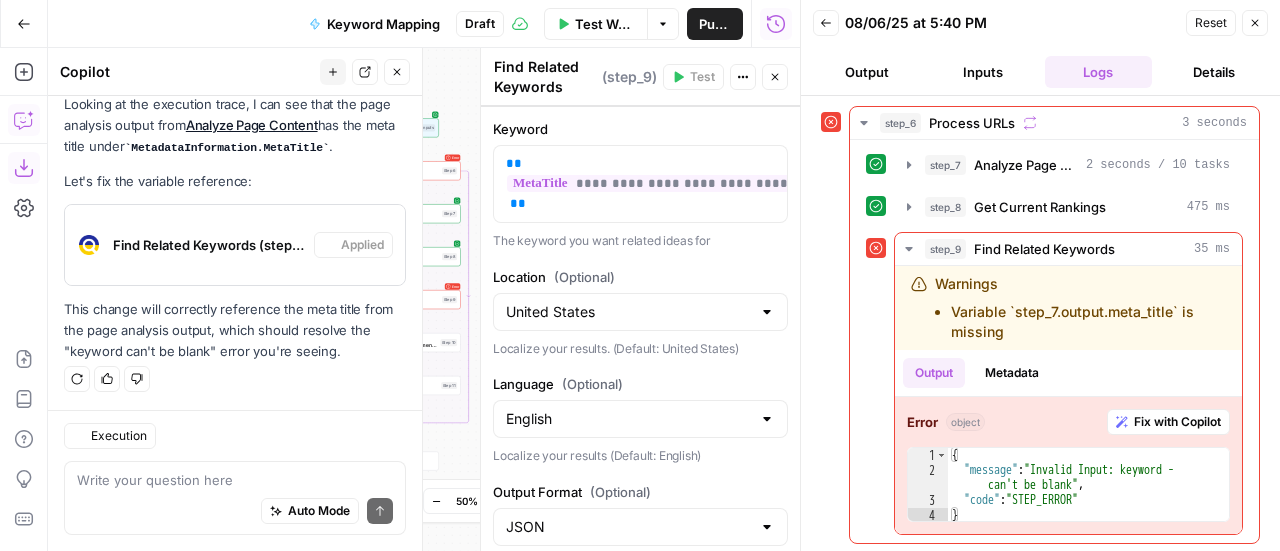 scroll, scrollTop: 2538, scrollLeft: 0, axis: vertical 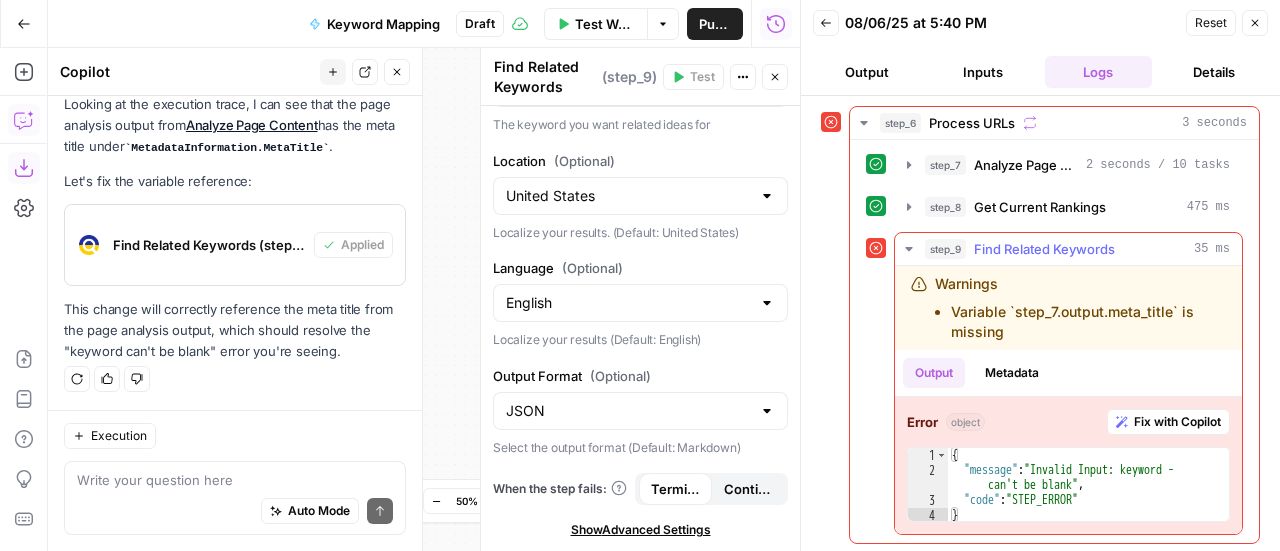 click on "step_9 Find Related Keywords 35 ms" at bounding box center (1068, 249) 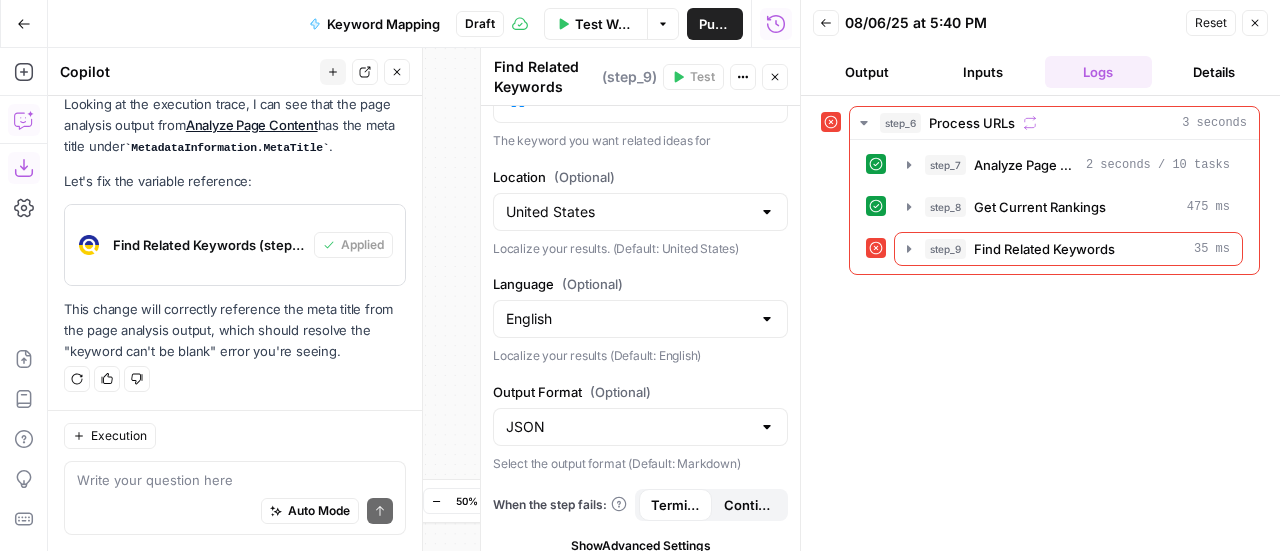 scroll, scrollTop: 0, scrollLeft: 0, axis: both 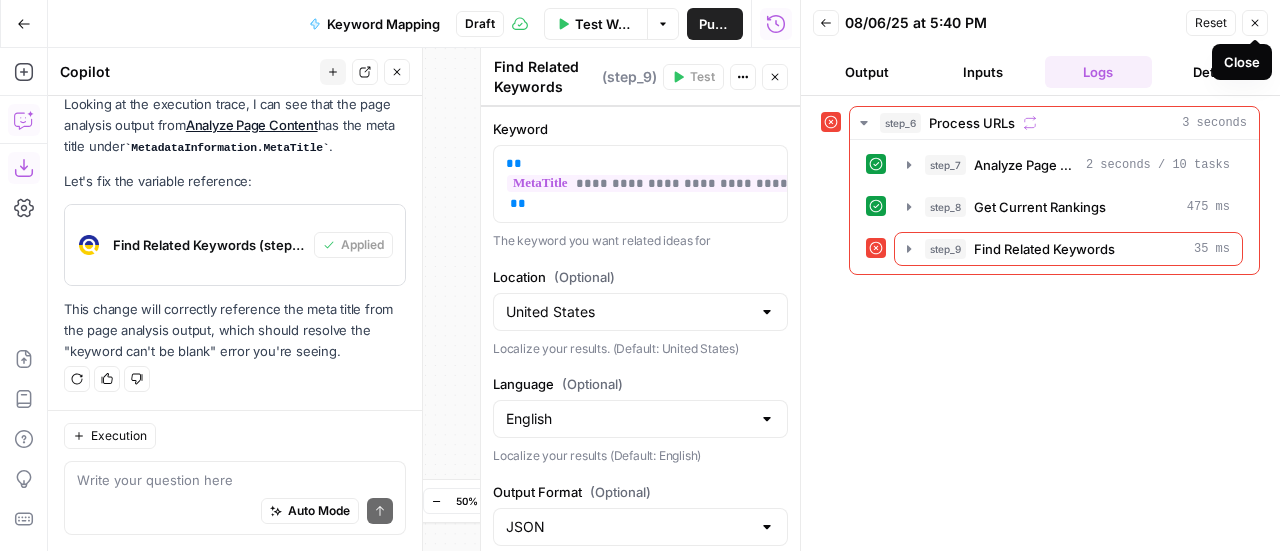 click 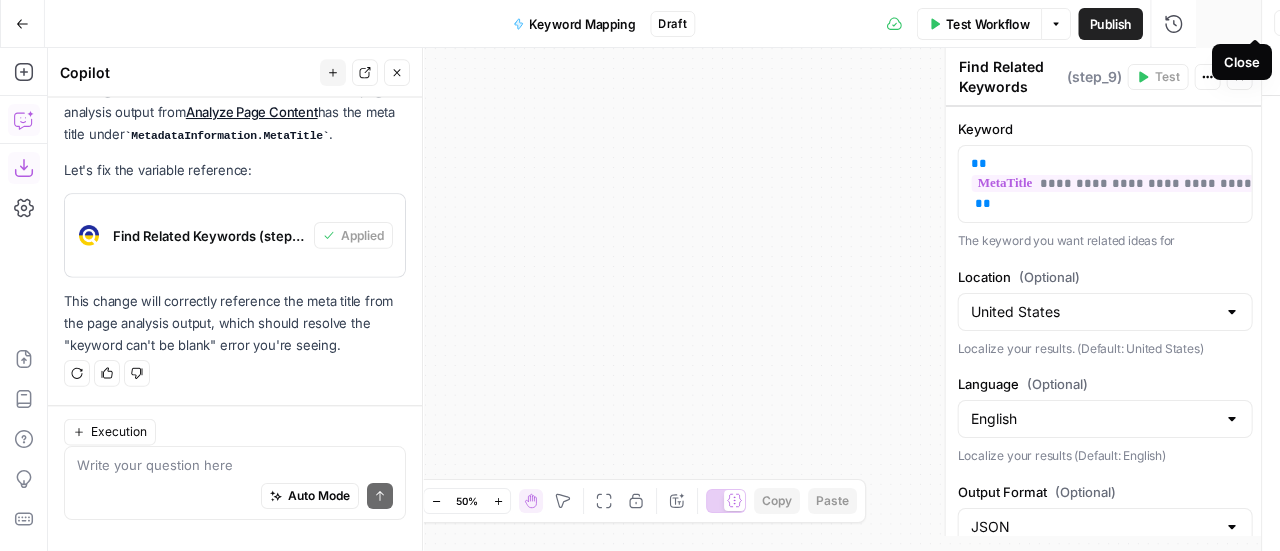 scroll, scrollTop: 2538, scrollLeft: 0, axis: vertical 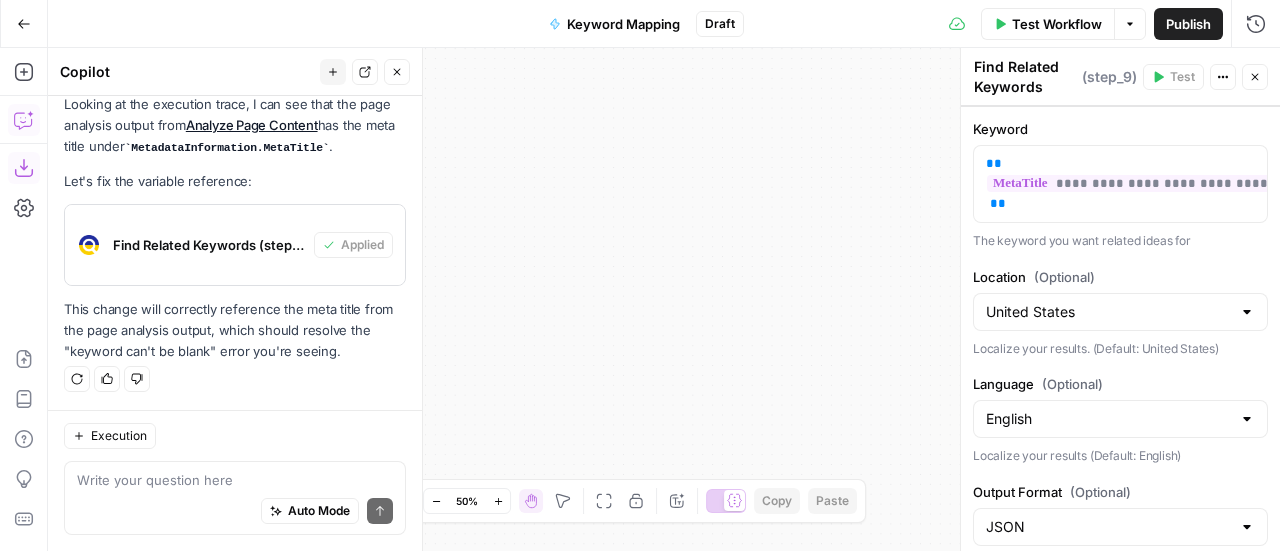 click on "Workflow Set Inputs Inputs Loop Iteration Process URLs Step 6 SEO Research Analyze Page Content Step 7 Output Expand Output Copy 1 2 3 4 5 6 7 8 {    "PageEvaluation" :  {      "PageLoadTime" :  "1.8819 sec." ,      "URLOfThePage" :  "https://www.connexpay.com/"    } ,    "MetadataInformation" :  {      "MetaTitle" :  "B2B Payments Connecting Sales &           Supplier Payments | ConnexPay" ,      "MetaDescription" :  "Transform payment           operations with ConnexPay's integrated           platform. Reduce processing costs,           accelerate cash flow, eliminate manual           reconciliation. Trusted by businesses           around the world to make tens of millions           in payments each day." ,     SEO Research Get Current Rankings Step 8 Output Expand Output Copy 1 2 3 4 5 6 7 8 9 10 11 12 13 14 15 [    {      "Url" :  "https://www.connexpay.com/" ,      "Keyword" :  "connexpay" ,      "Search Volume" :  480 ,      "CPC" :  12.08 ," at bounding box center (664, 299) 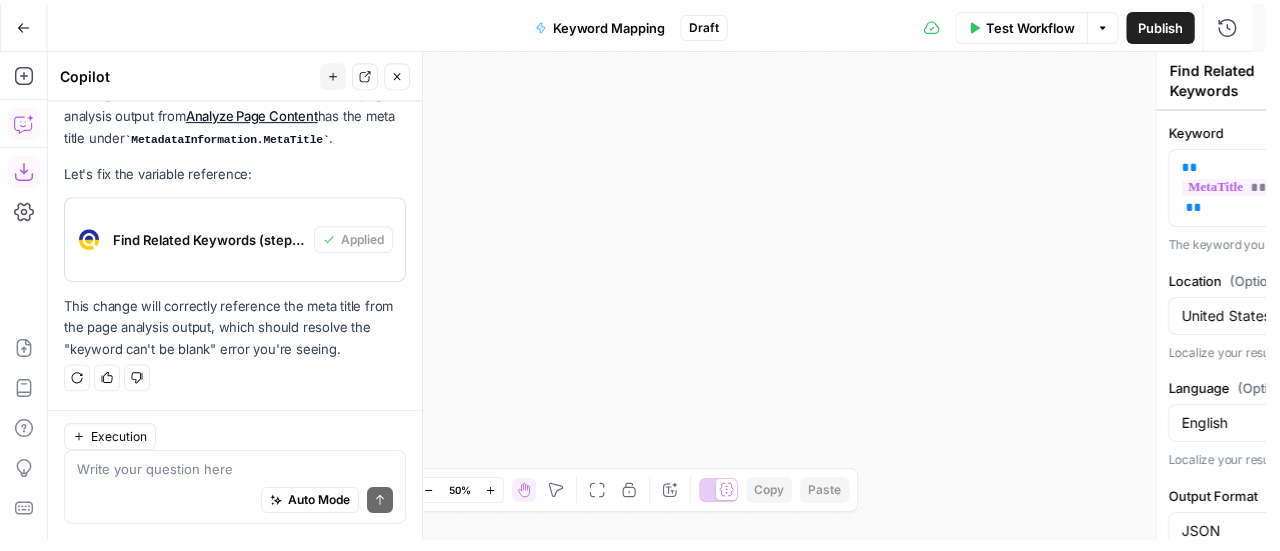 scroll, scrollTop: 2538, scrollLeft: 0, axis: vertical 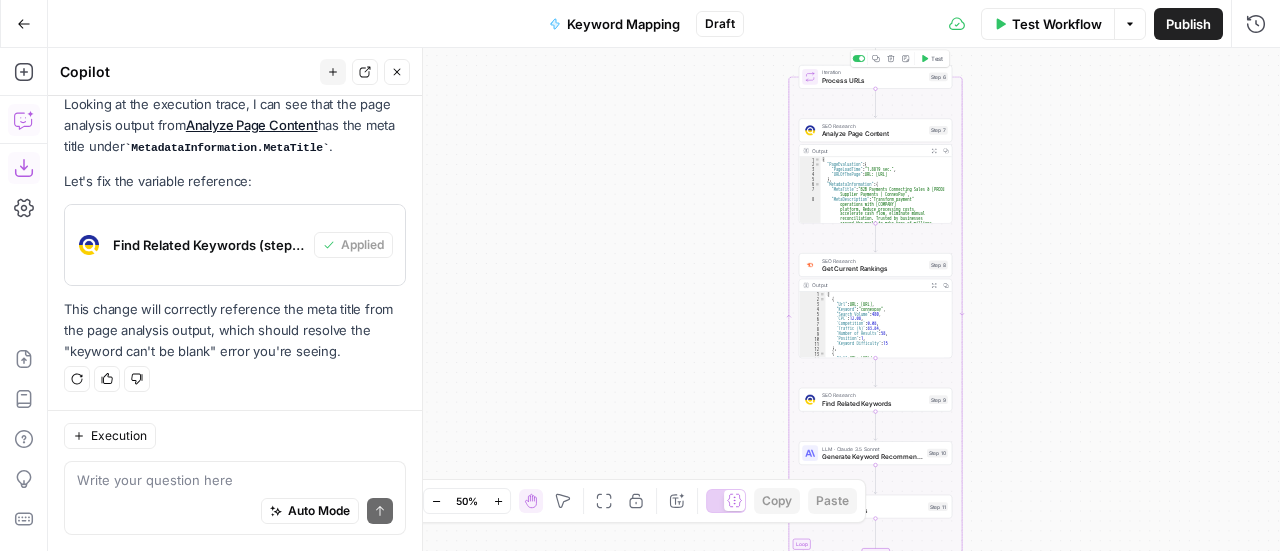 click 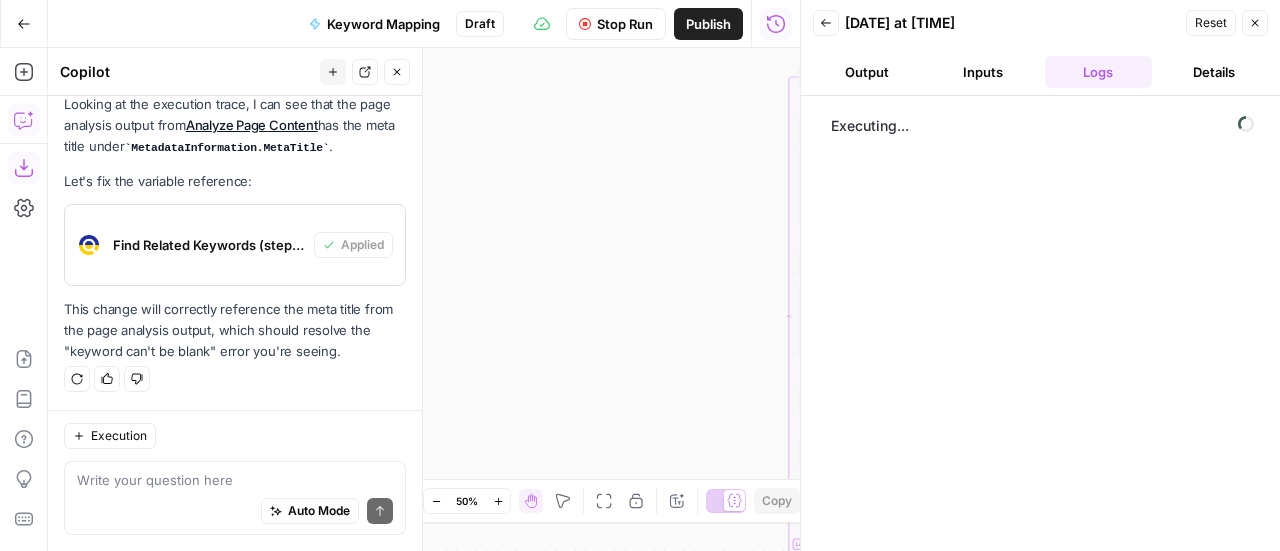 scroll, scrollTop: 2538, scrollLeft: 0, axis: vertical 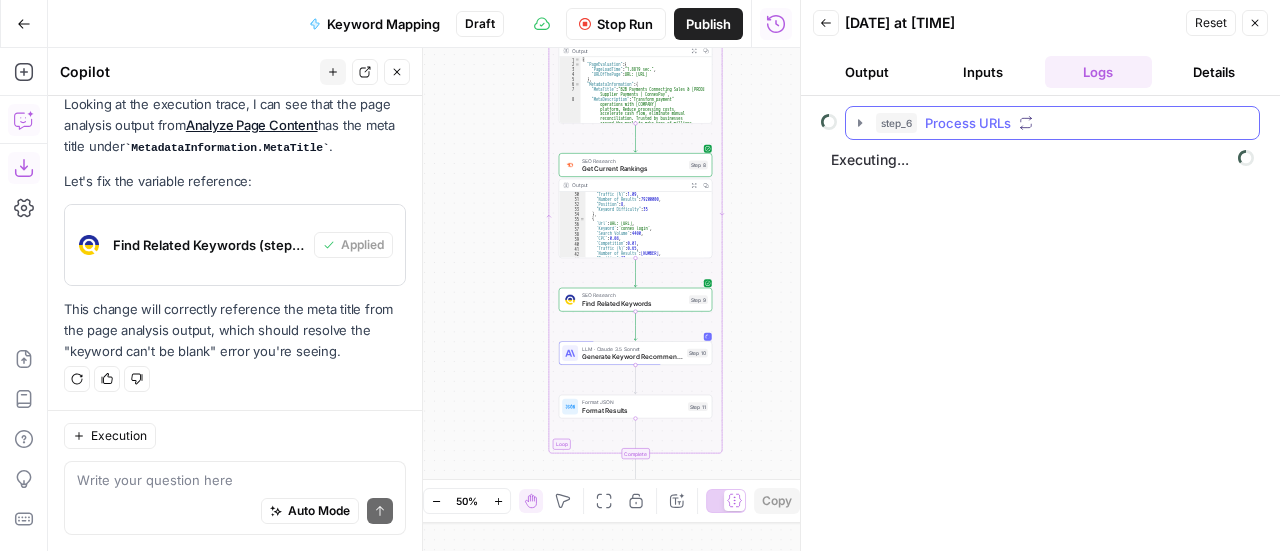 click 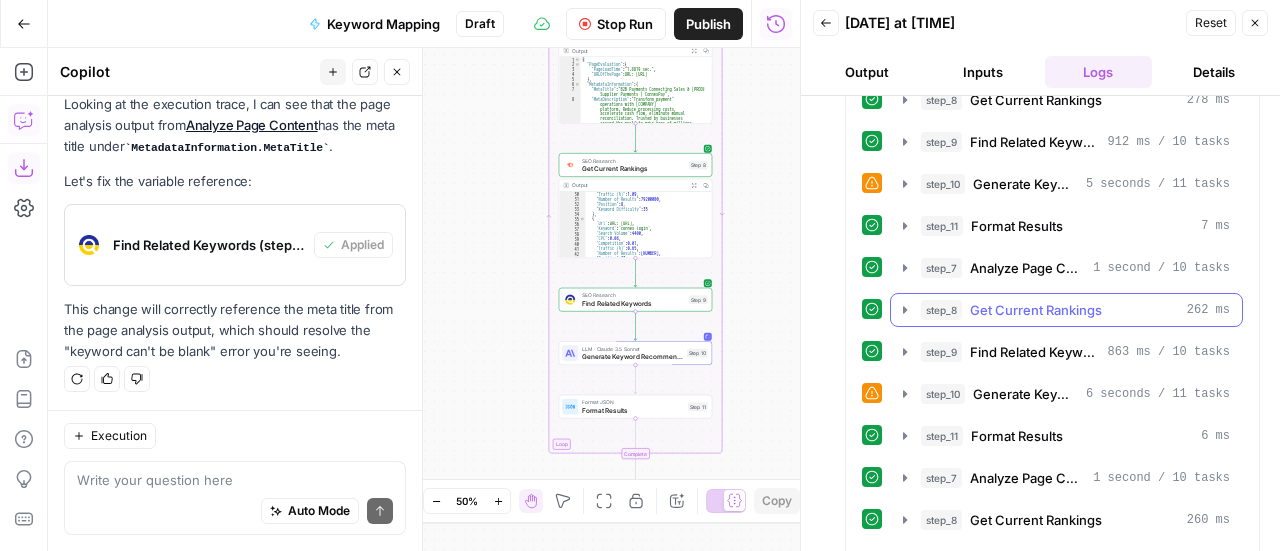 scroll, scrollTop: 400, scrollLeft: 0, axis: vertical 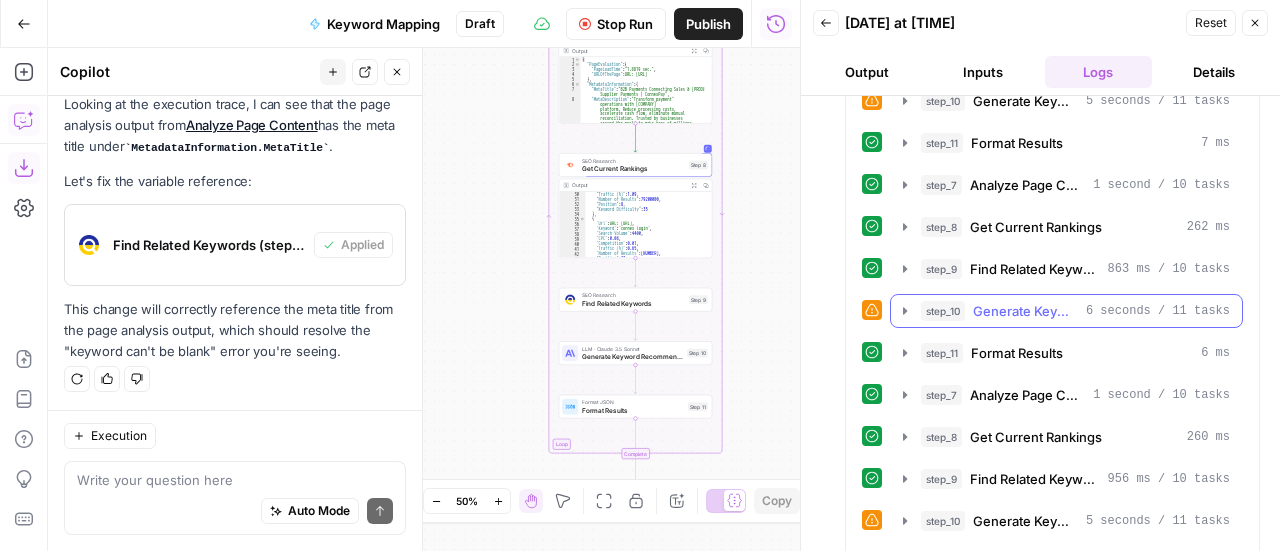 click 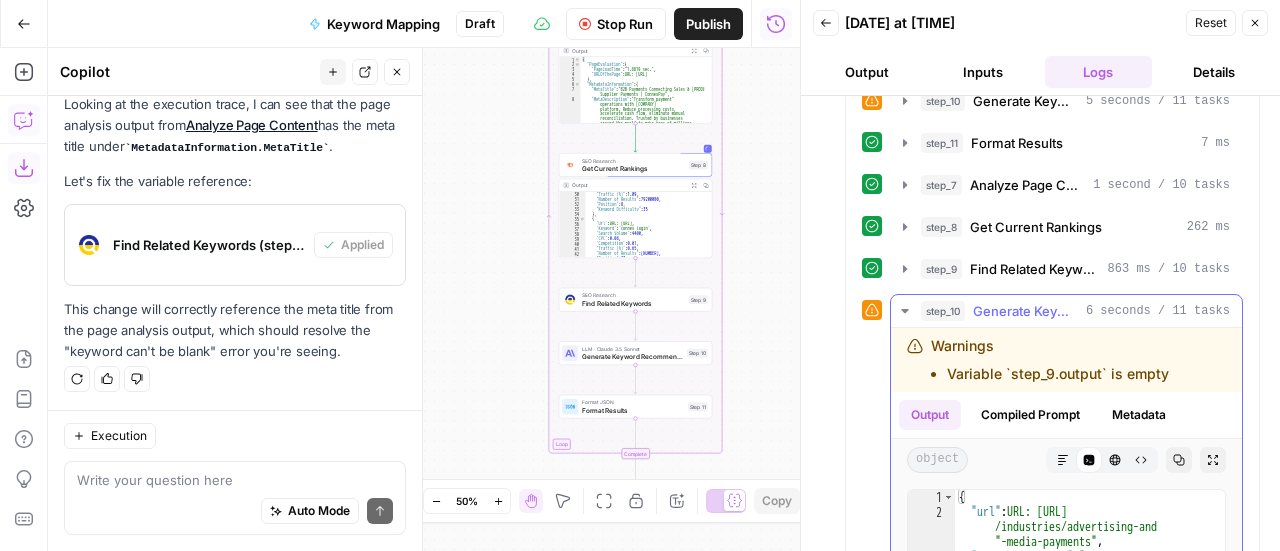 click 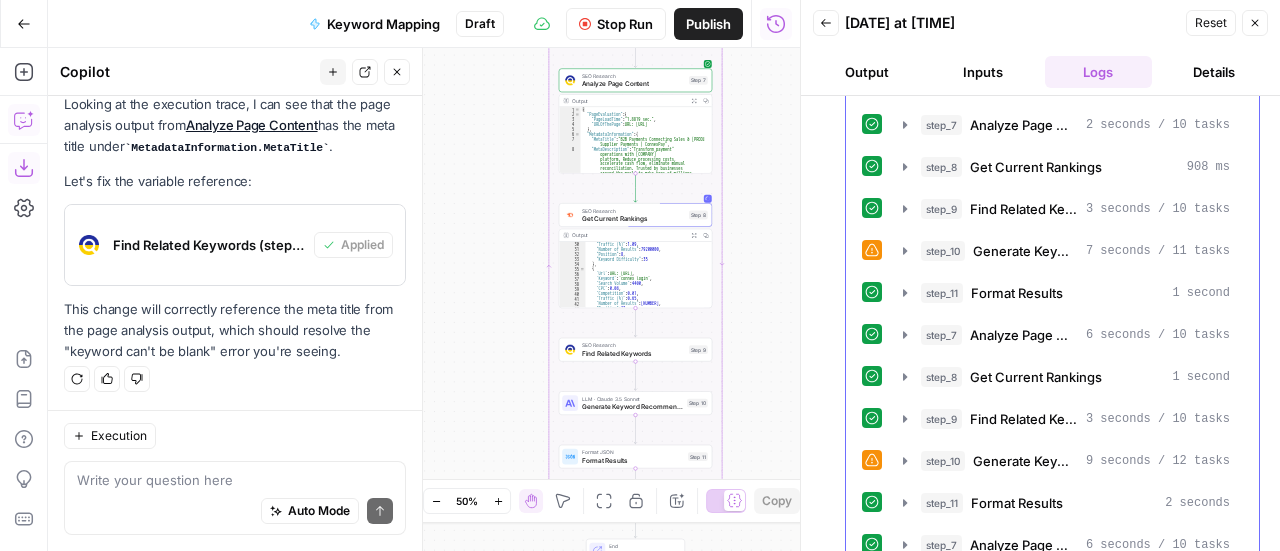 scroll, scrollTop: 3410, scrollLeft: 0, axis: vertical 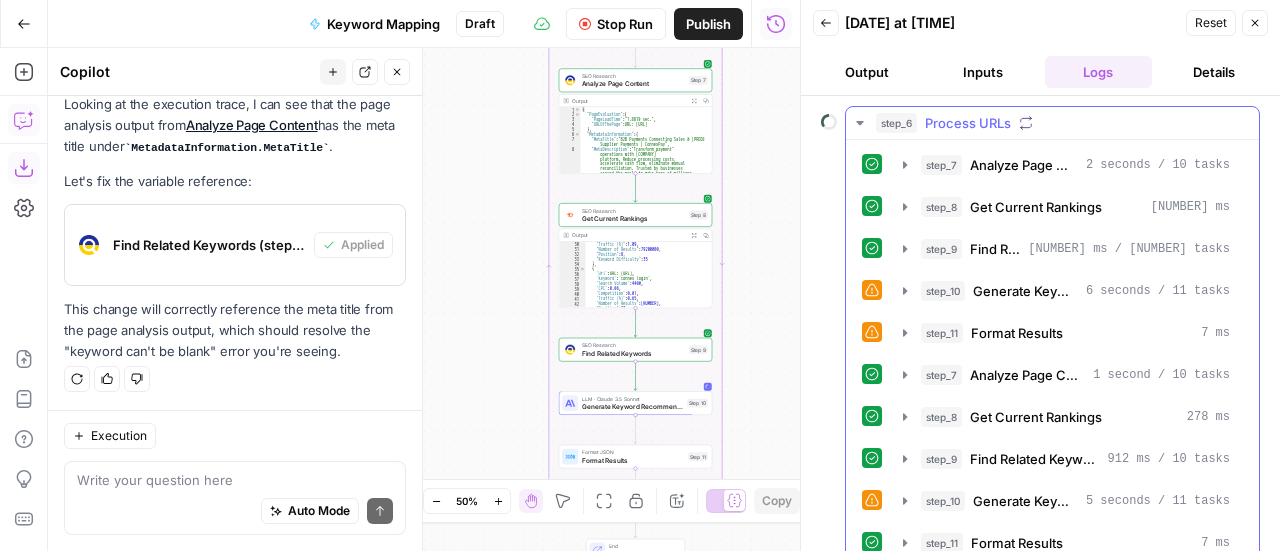 click on "step_6 Process URLs" at bounding box center [1052, 123] 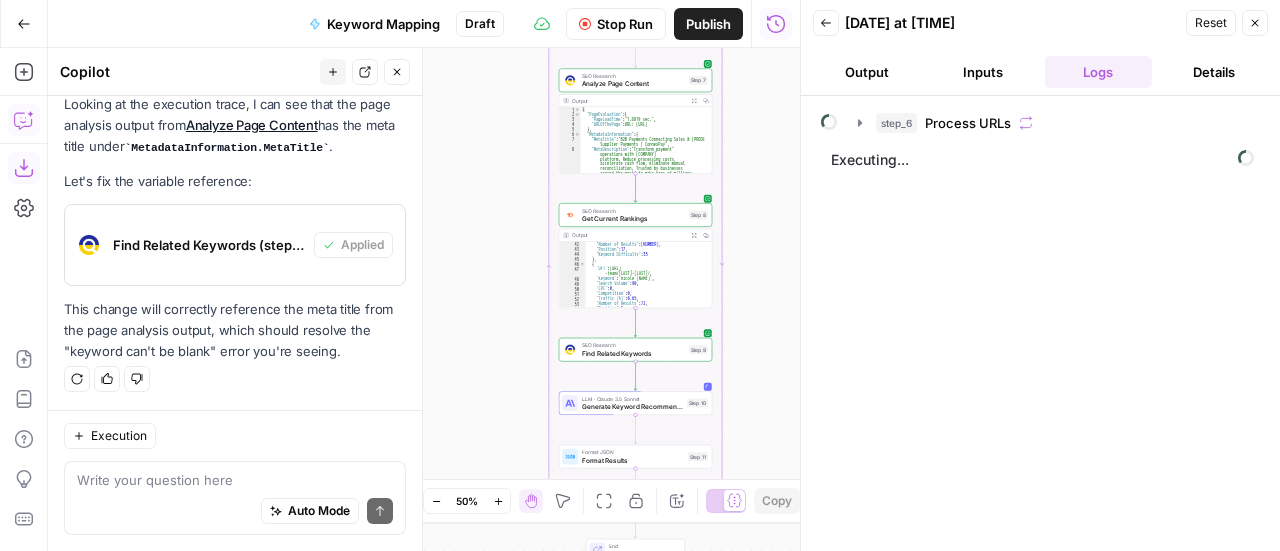 scroll, scrollTop: 420, scrollLeft: 0, axis: vertical 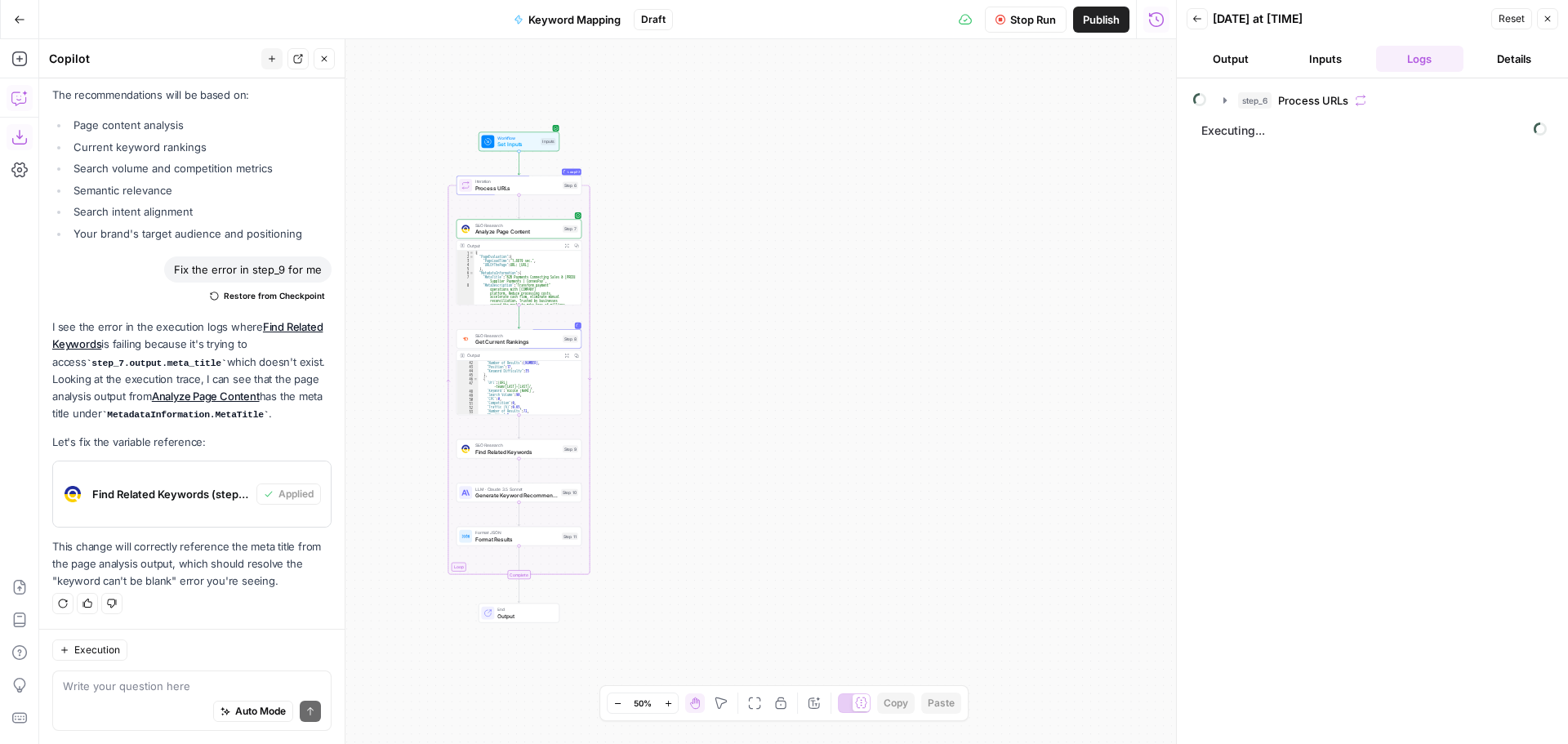 click on "Back [DATE] at [TIME] Reset Close Output Inputs Logs Details" at bounding box center (1372, 39) 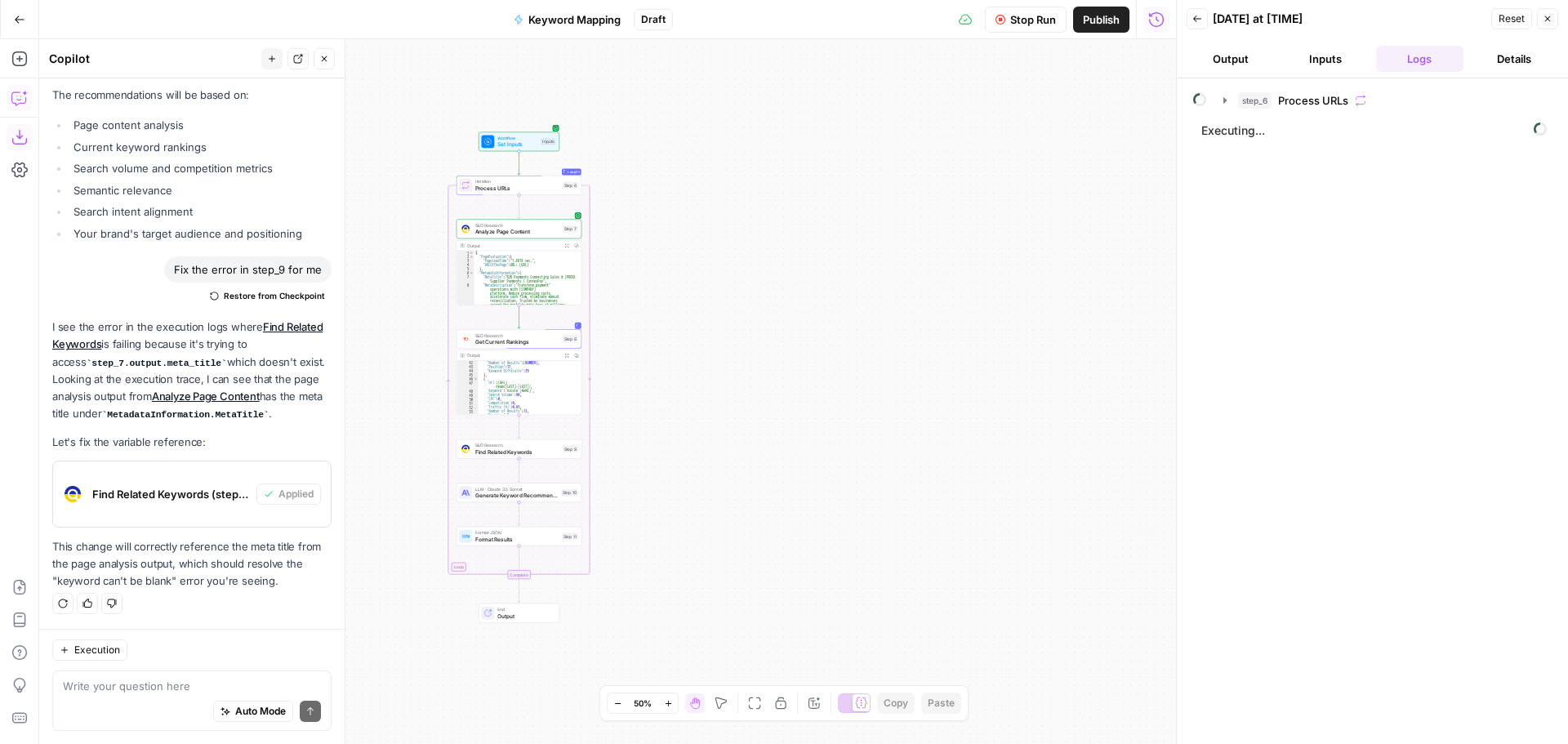 click on "Inputs" at bounding box center (1325, 59) 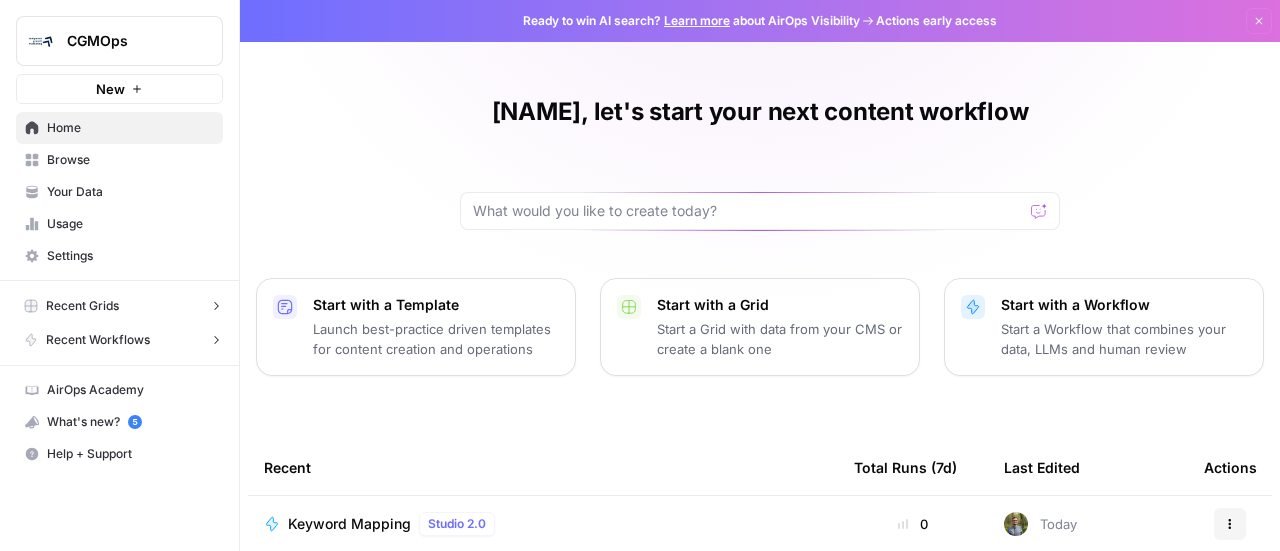 scroll, scrollTop: 0, scrollLeft: 0, axis: both 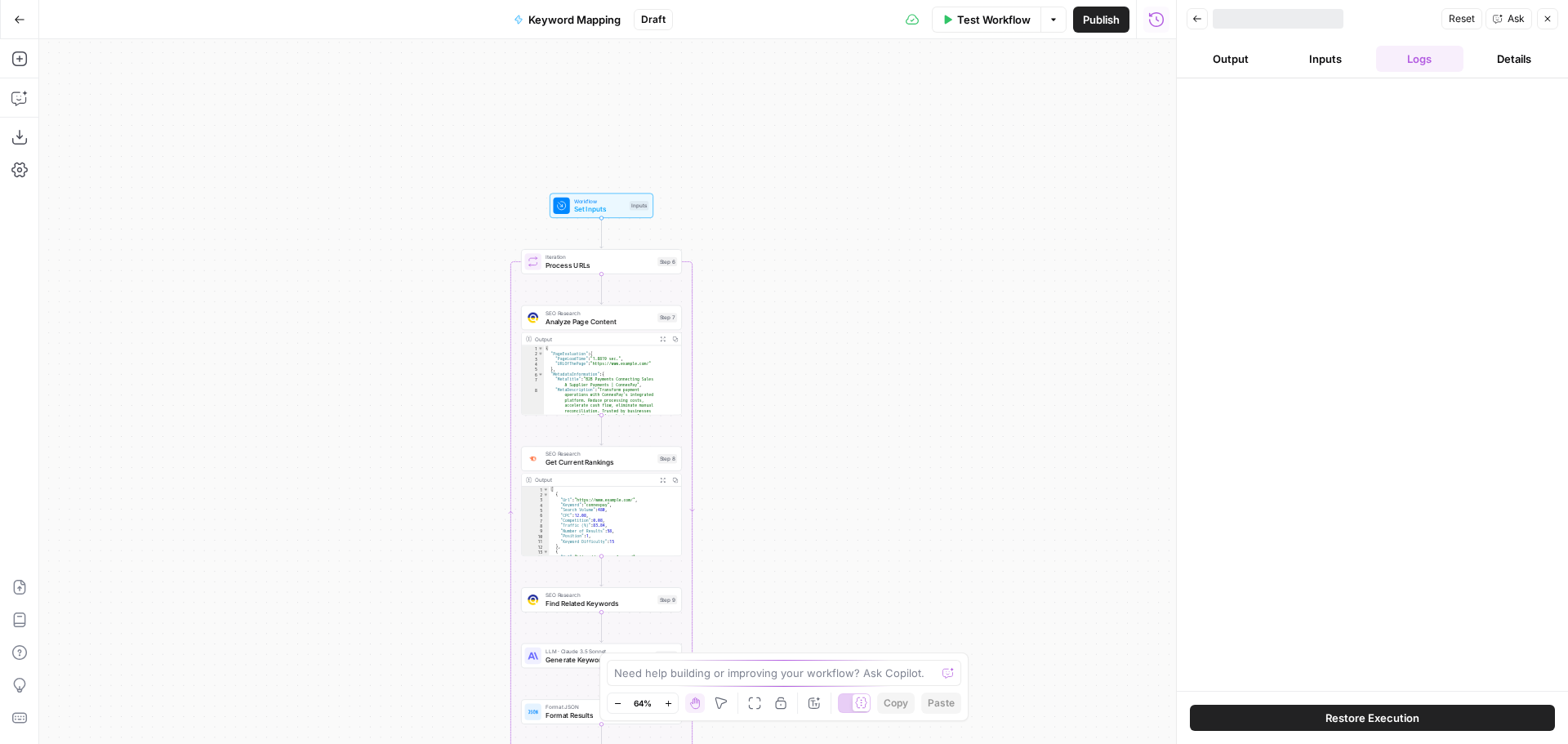 click on "Restore Execution" at bounding box center (1372, 718) 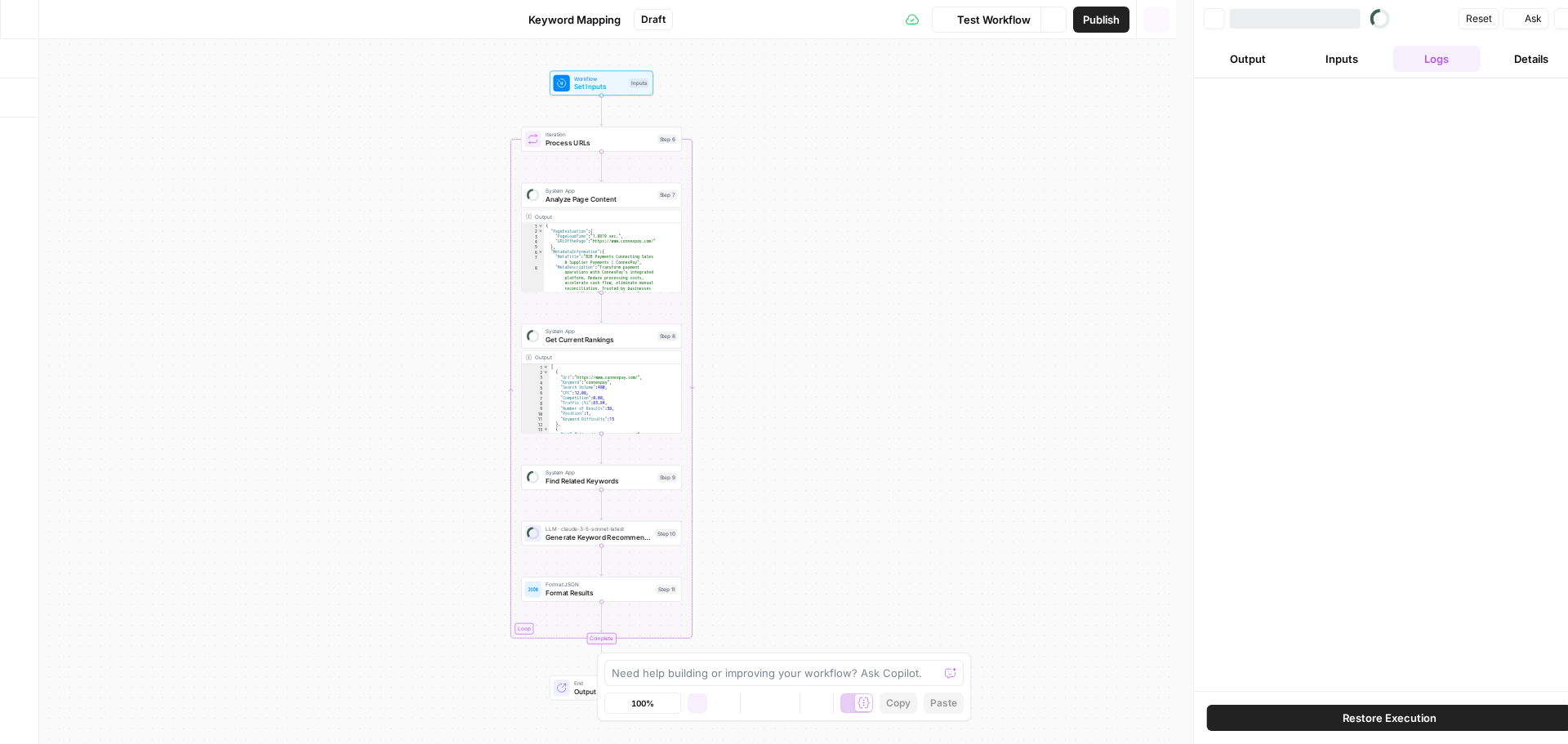 scroll, scrollTop: 0, scrollLeft: 0, axis: both 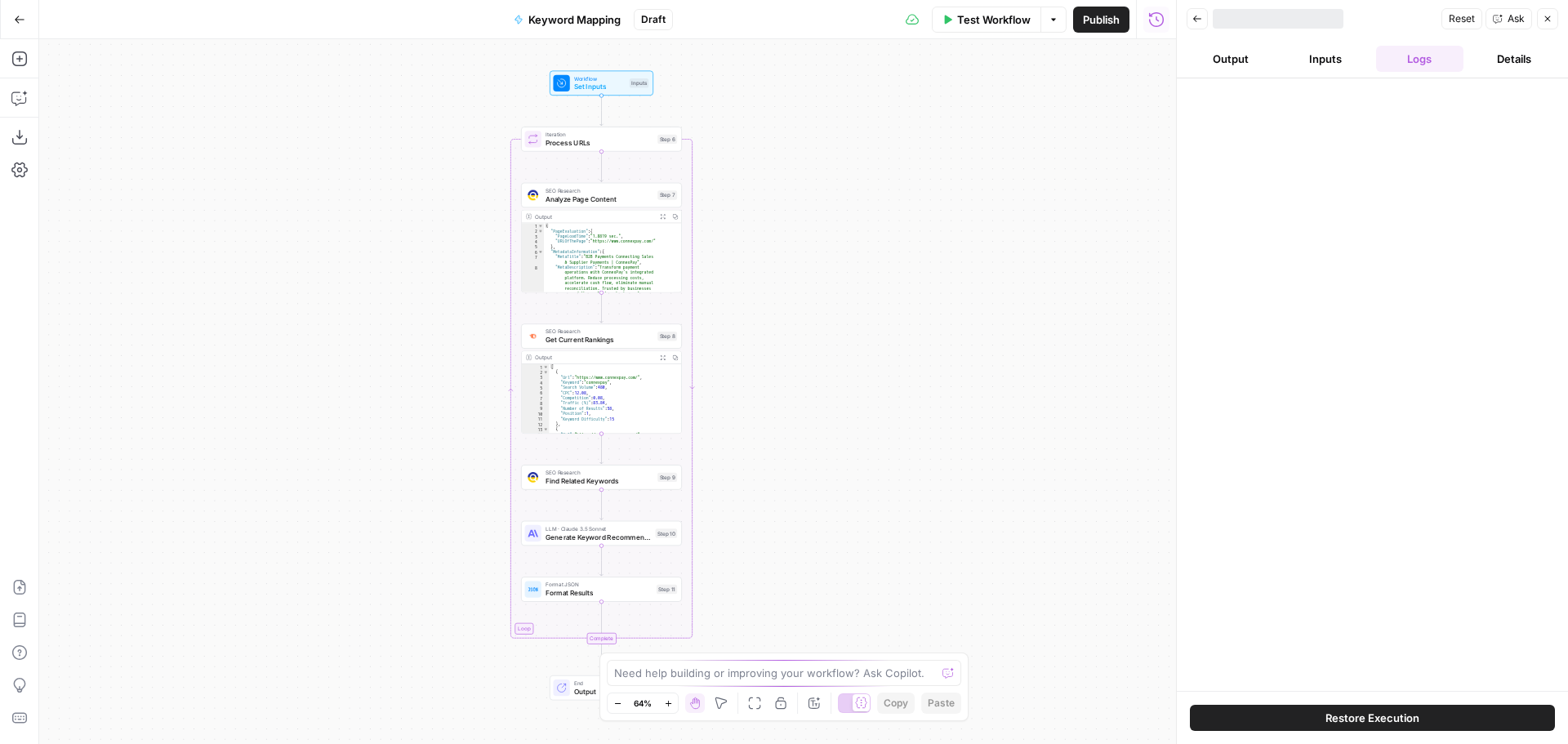 click on "Test Workflow" at bounding box center [994, 20] 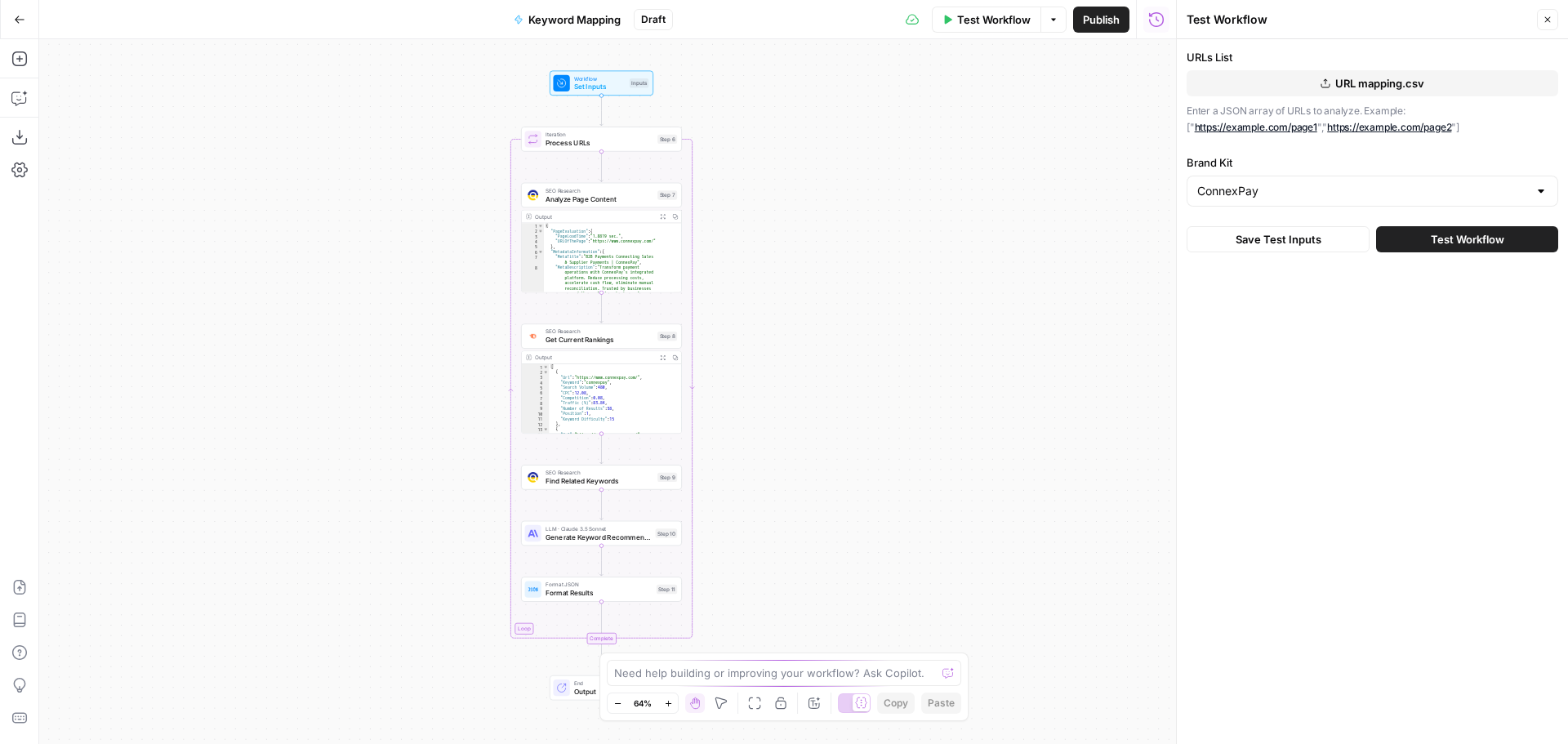 click on "Test Workflow" at bounding box center [1467, 239] 